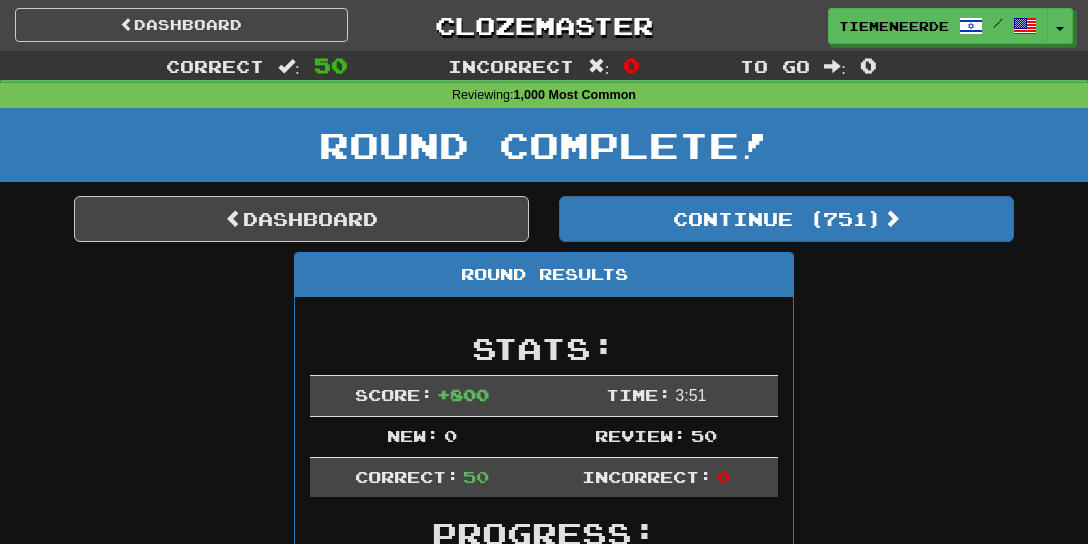 scroll, scrollTop: 30, scrollLeft: 0, axis: vertical 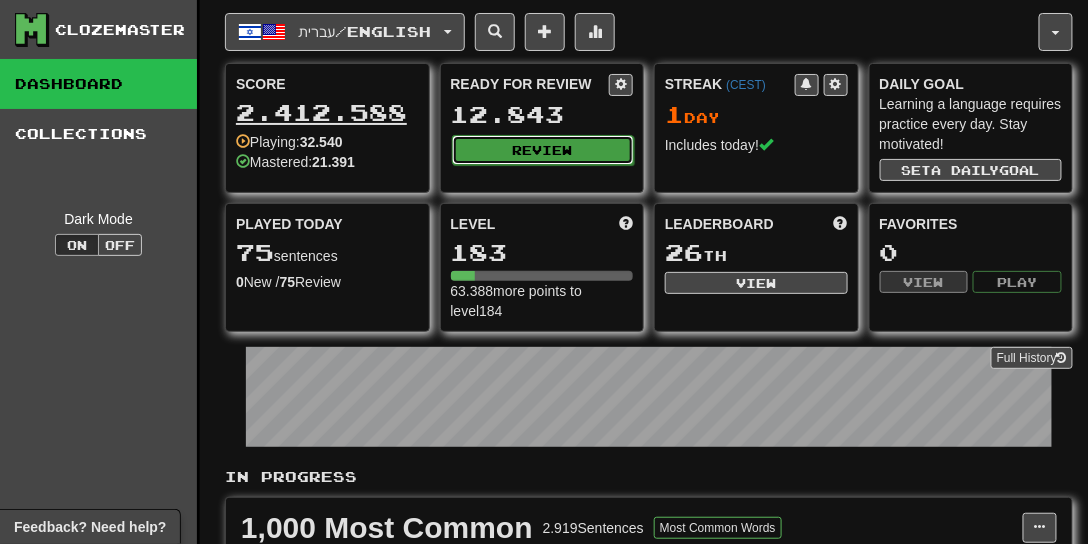 click on "Review" at bounding box center (543, 150) 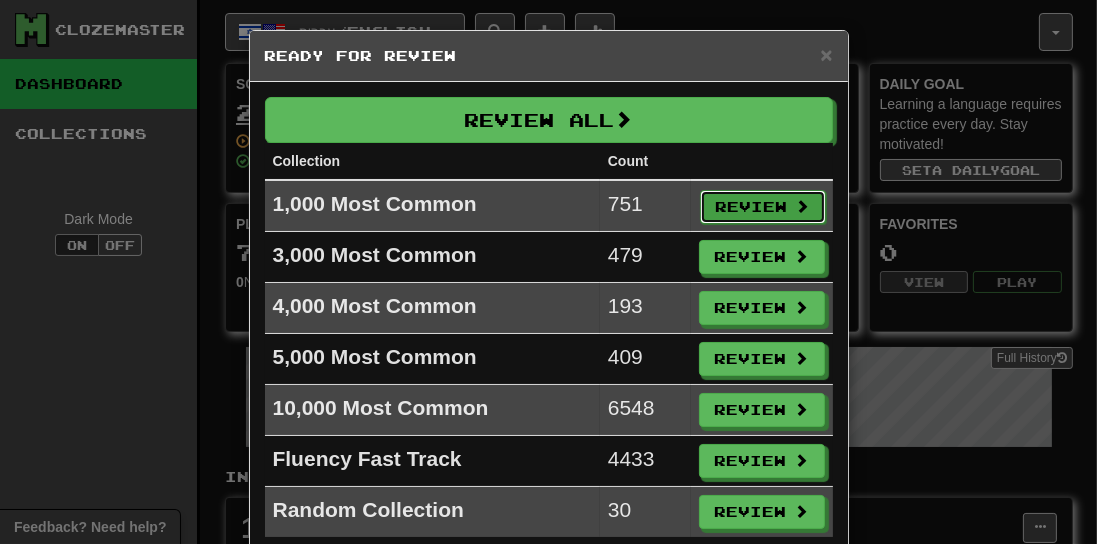 click on "Review" at bounding box center [763, 207] 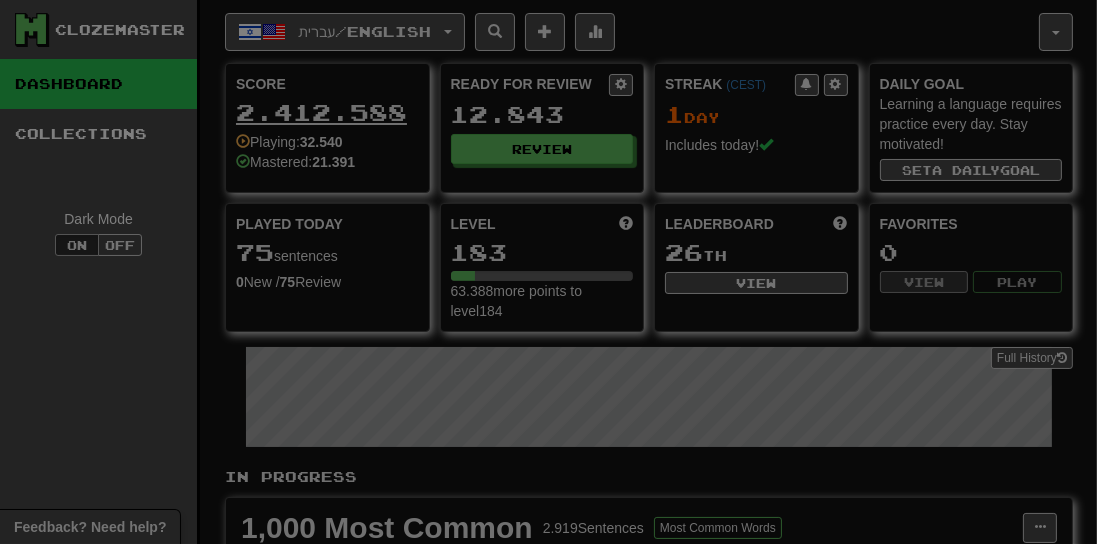 select on "**" 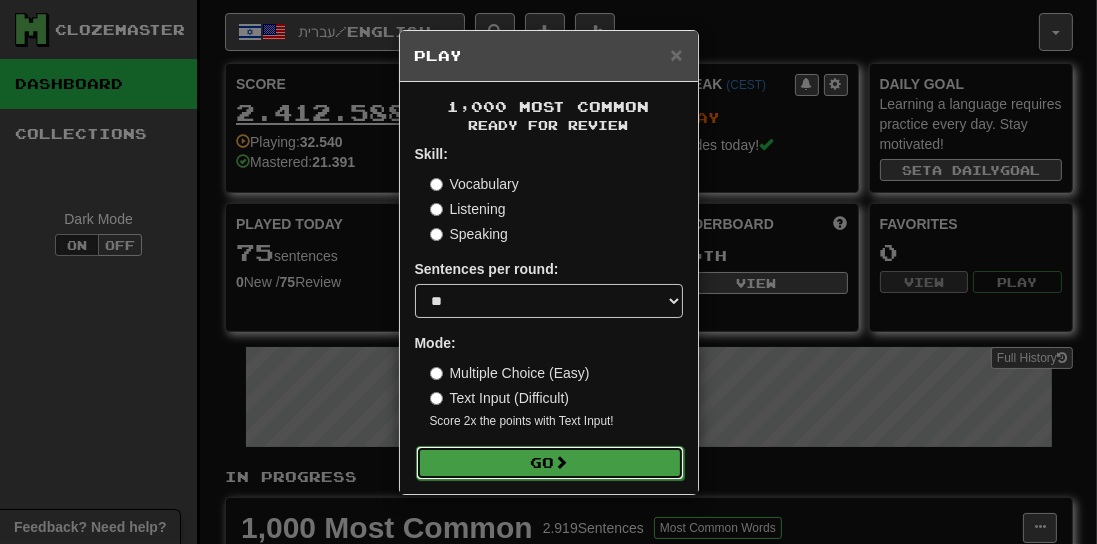 click on "Go" at bounding box center (550, 463) 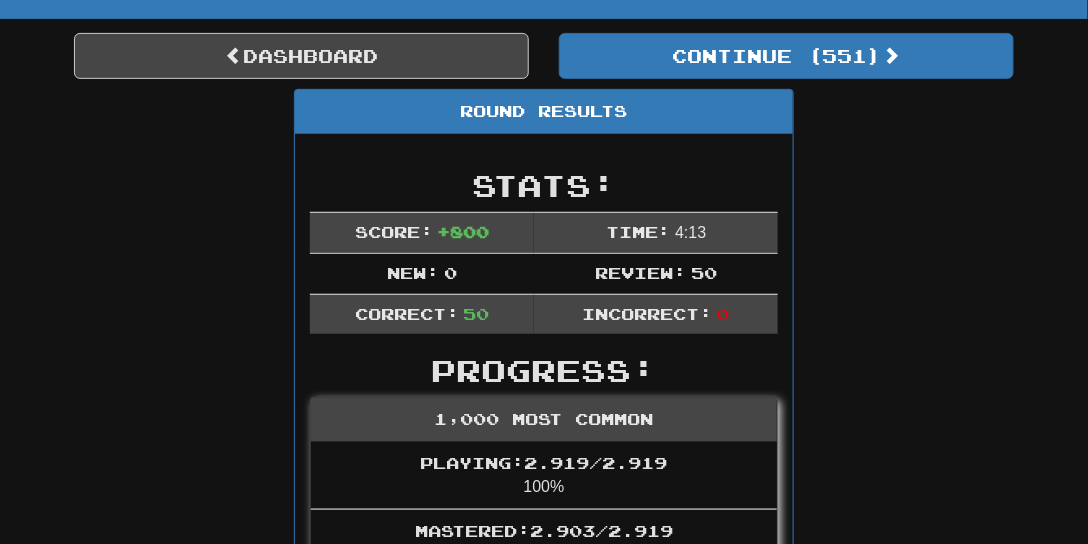 scroll, scrollTop: 88, scrollLeft: 0, axis: vertical 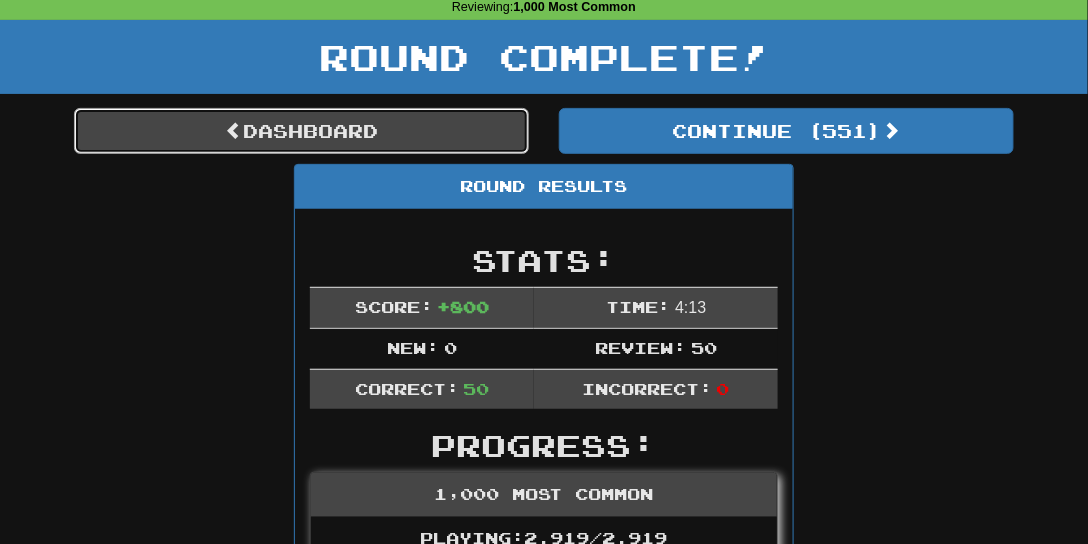 click on "Dashboard" at bounding box center (301, 131) 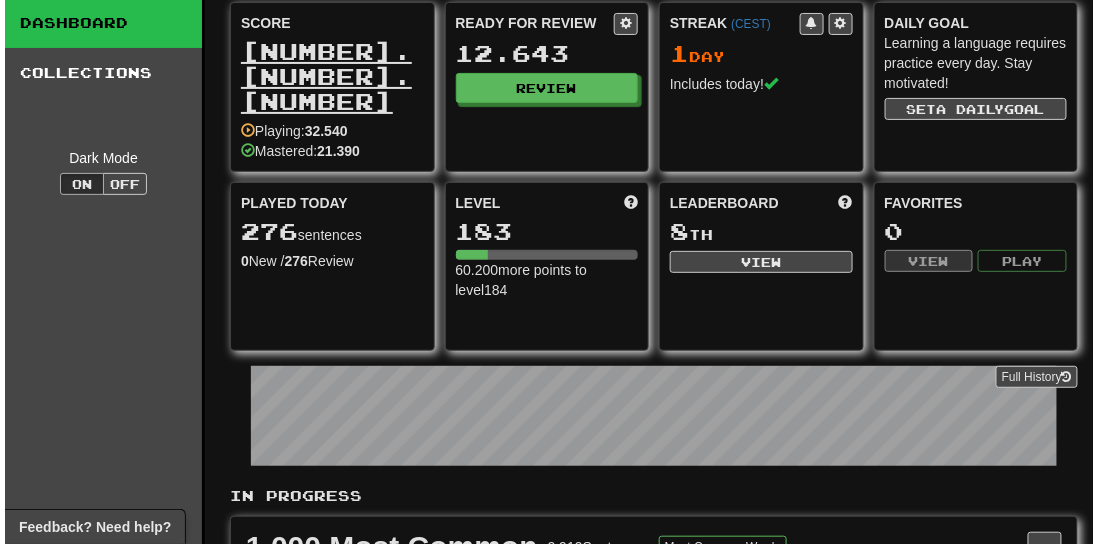 scroll, scrollTop: 0, scrollLeft: 0, axis: both 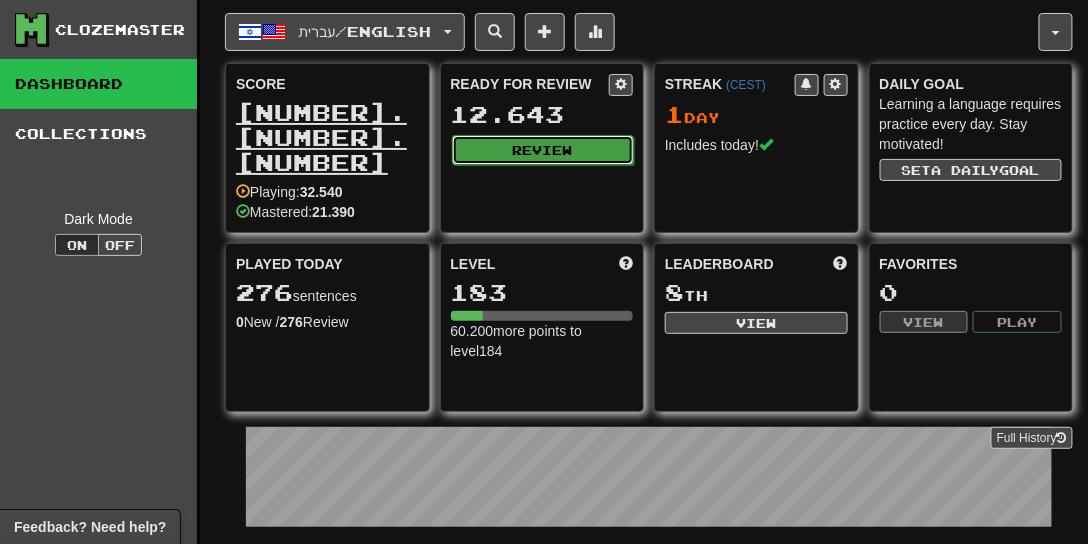 click on "Review" at bounding box center (543, 150) 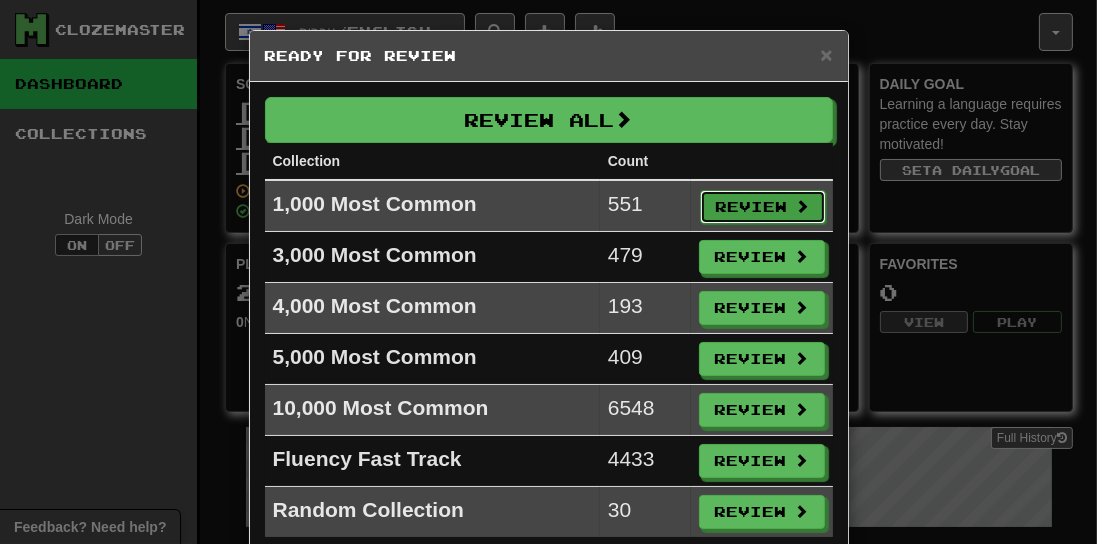 click on "Review" at bounding box center [763, 207] 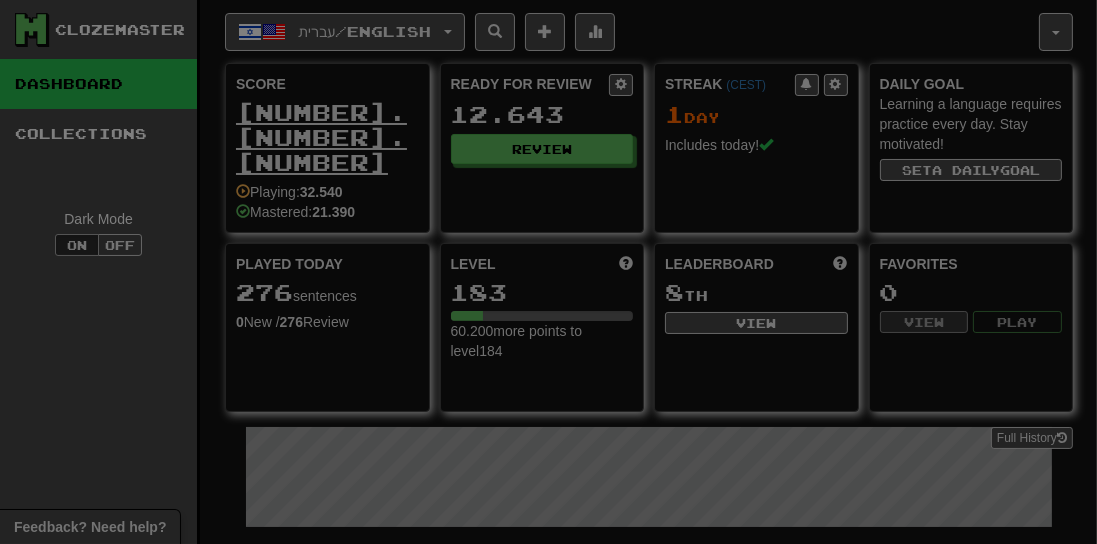 select on "**" 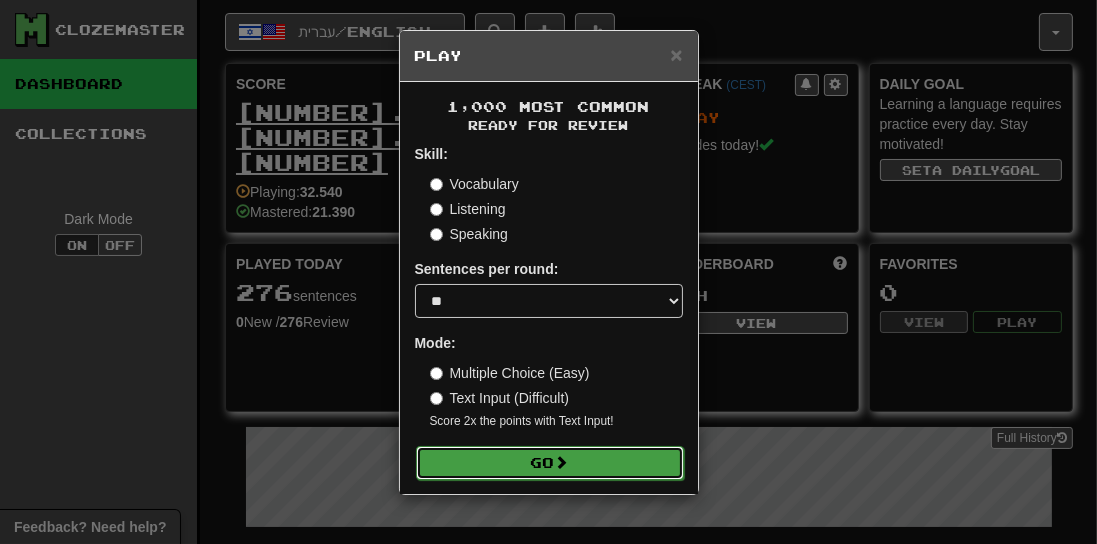 click on "Go" at bounding box center (550, 463) 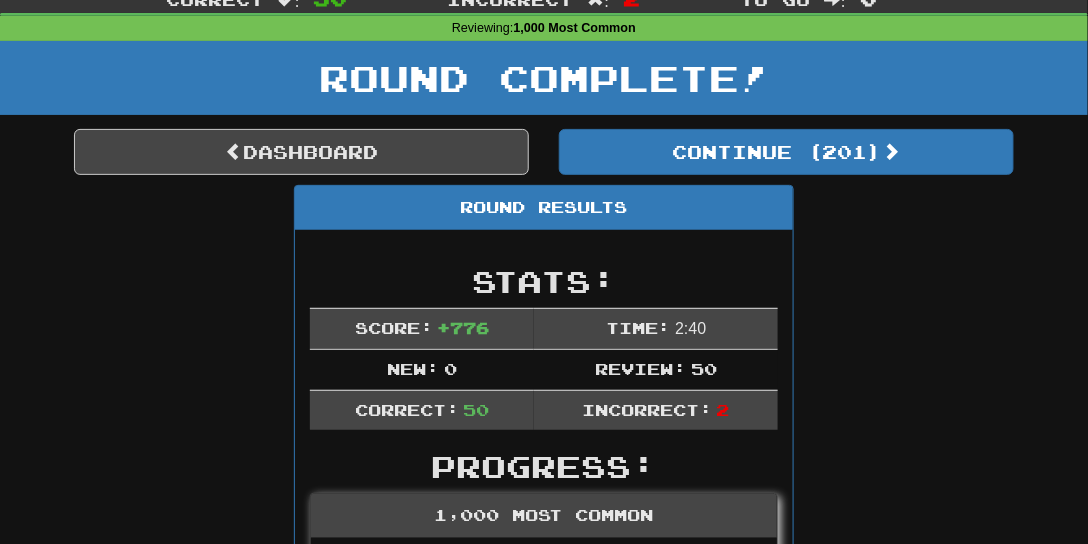 scroll, scrollTop: 62, scrollLeft: 0, axis: vertical 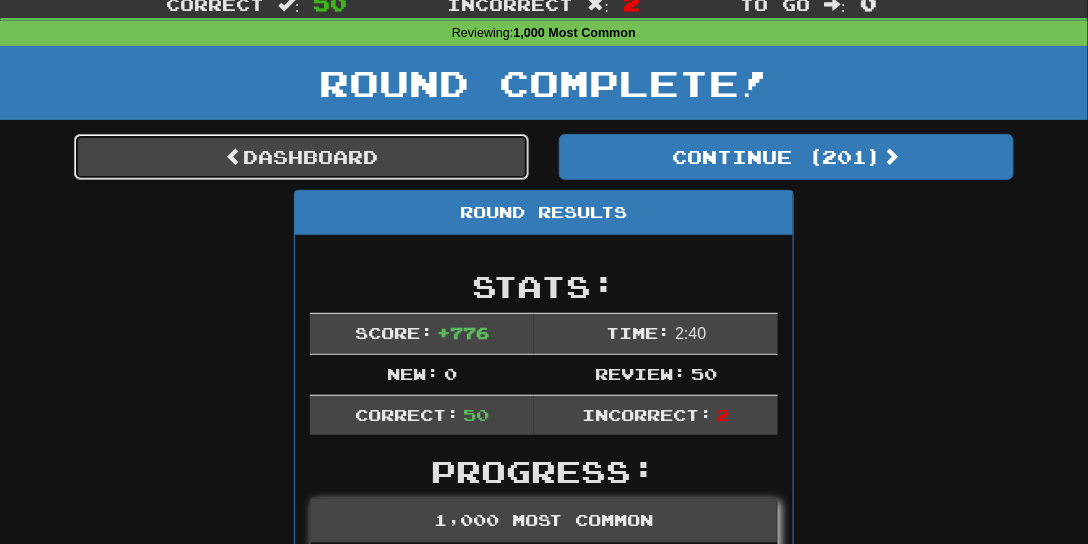 click on "Dashboard" at bounding box center (301, 157) 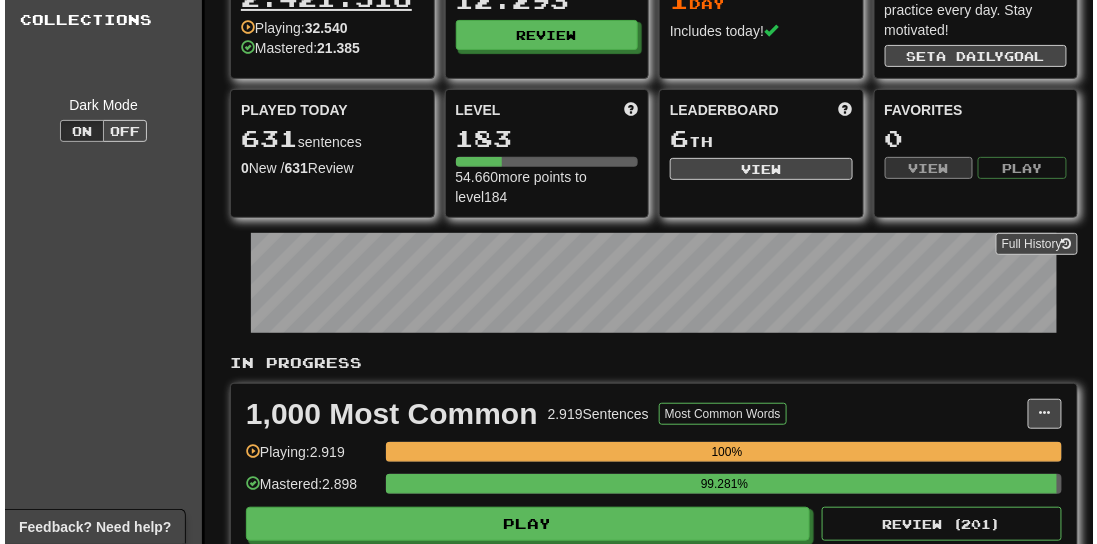 scroll, scrollTop: 114, scrollLeft: 0, axis: vertical 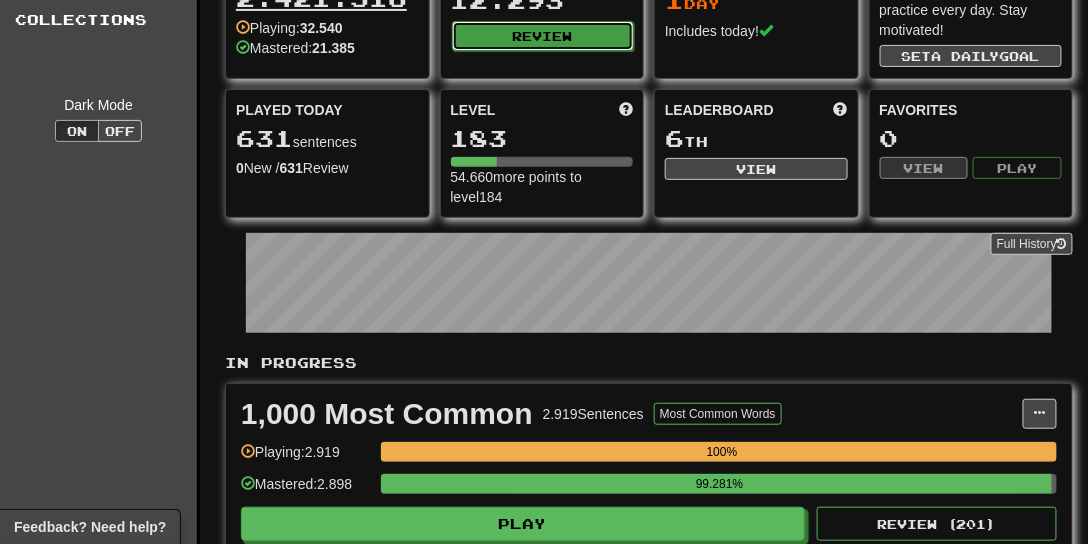 click on "Review" at bounding box center (543, 36) 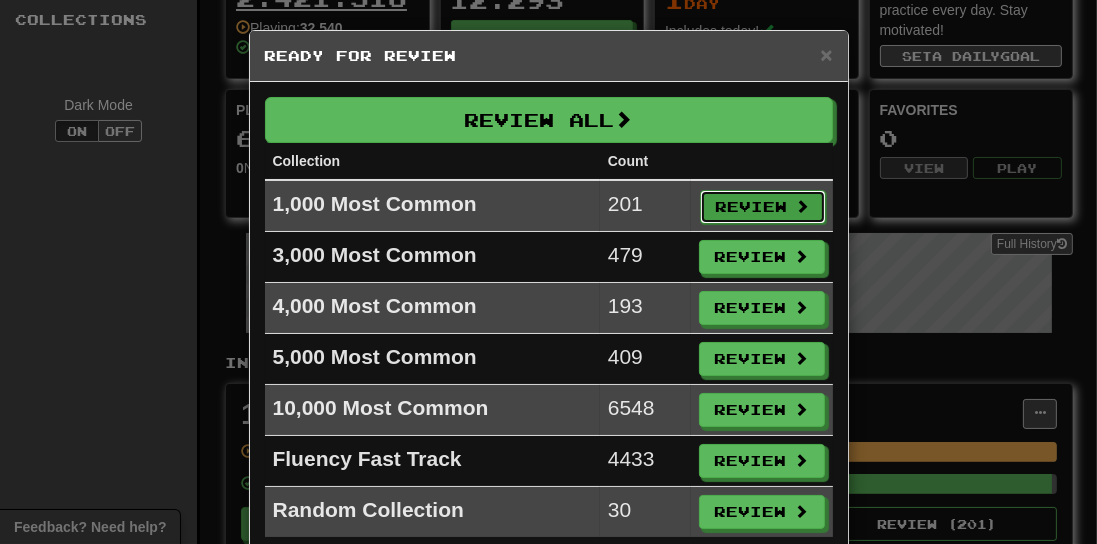 click on "Review" at bounding box center [763, 207] 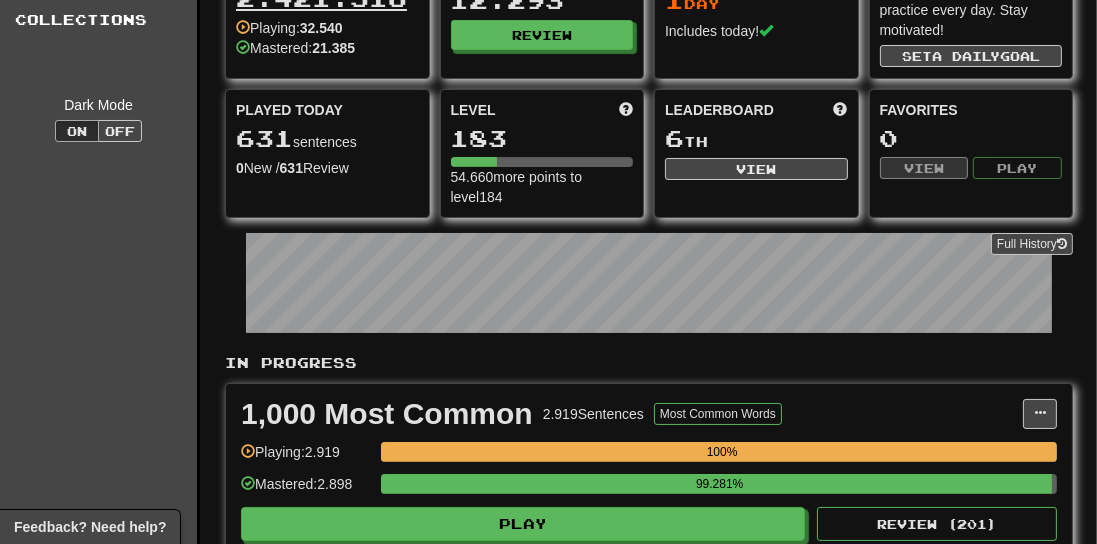 select on "**" 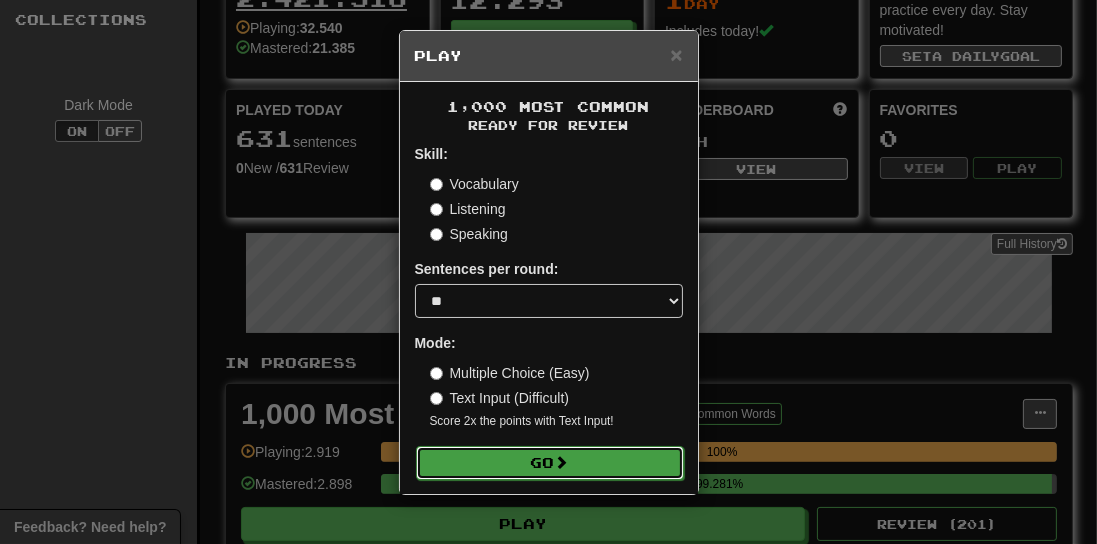 click on "Go" at bounding box center [550, 463] 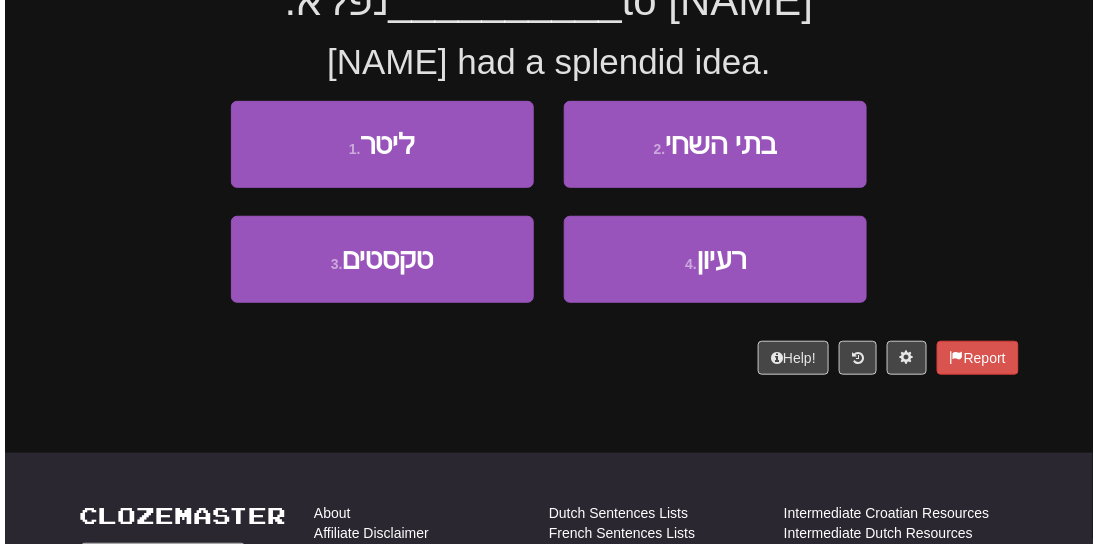 scroll, scrollTop: 228, scrollLeft: 0, axis: vertical 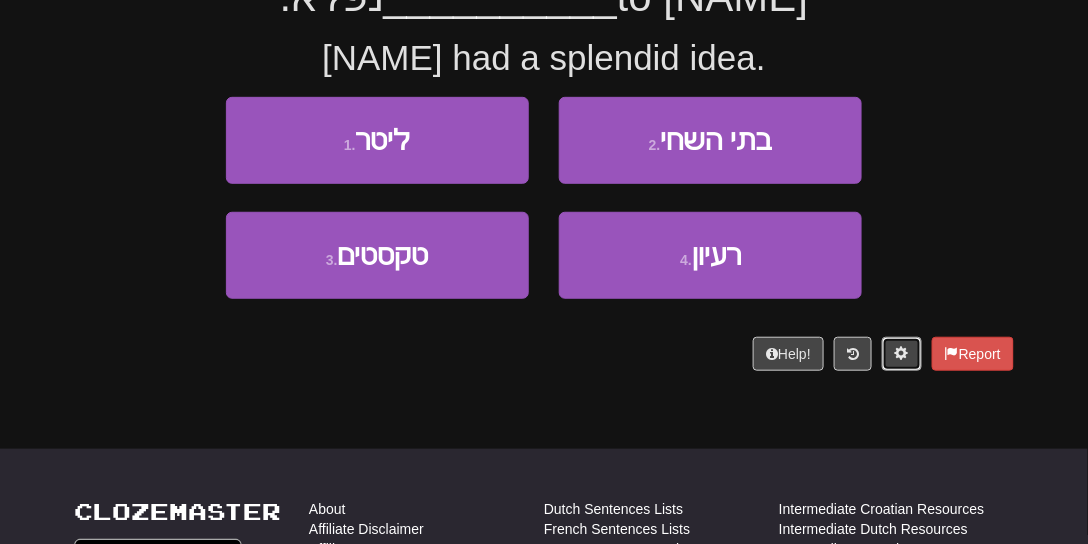 click at bounding box center (902, 354) 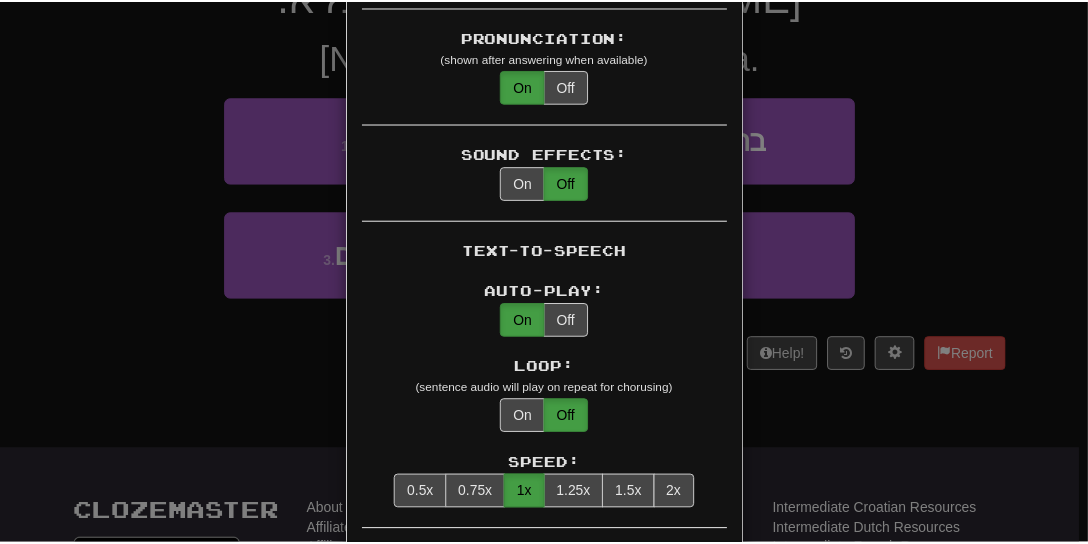 scroll, scrollTop: 742, scrollLeft: 0, axis: vertical 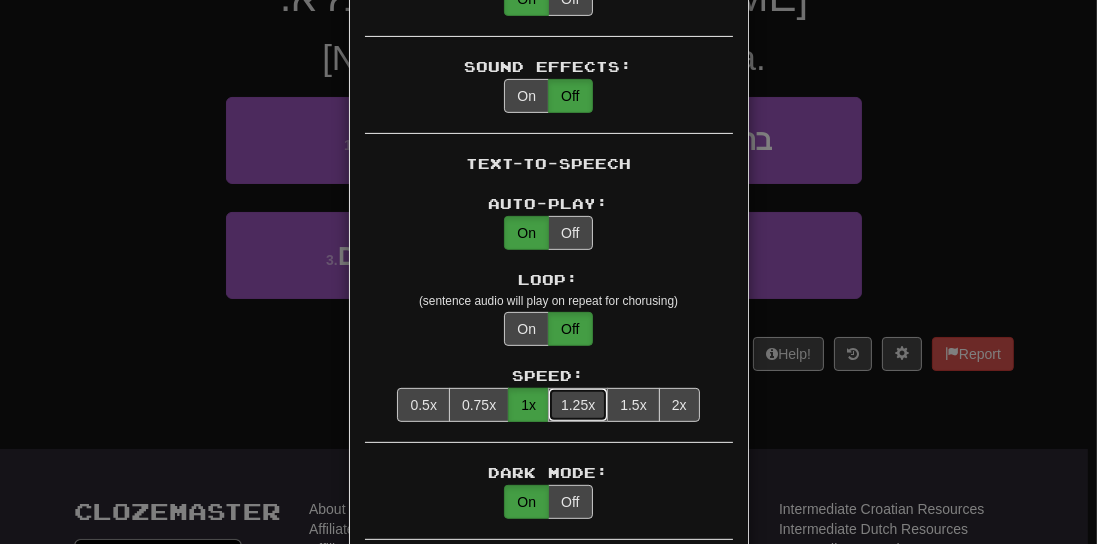 click on "1.25x" at bounding box center (578, 405) 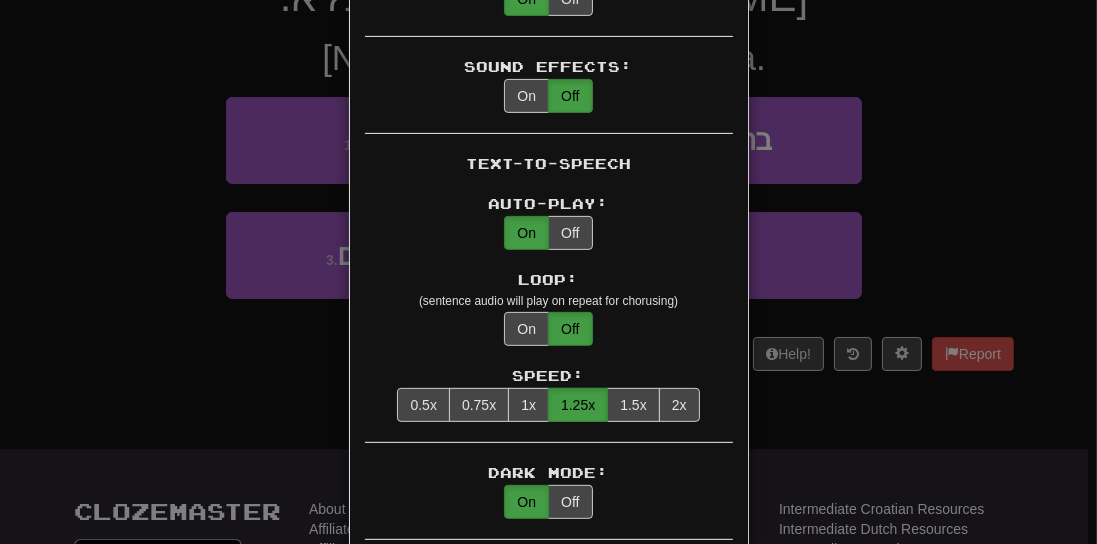 click on "× Game Settings Translations: Visible Show After Answering Hidden Sentence Text Initially Hidden: (see just the translation, then click a button to see the sentence text) On Off Hints: (appear above the missing word when available) On Off Image Toggle: (toggle button, if sentence image available) After Answering Before and After Off Image Background: (use sentence image as background, if available) On Off Pronunciation: (shown after answering when available) On Off Sound Effects: On Off Text-to-Speech Auto-Play: On Off Loop: (sentence audio will play on repeat for chorusing) On Off Speed: 0.5x 0.75x 1x 1.25x 1.5x 2x Dark Mode: On Off Leveled Up Notifications: On Off Manual Master/Reset Confirmation: On Off Font Sizes: Hint 1 x Sample text. Notes 1 x Sample text. Pronunciation 1 x Sample text. Translation 2.5 x Sample text. Transliteration 1 x Sample text. Shortcut Hotkeys: Enabled Enter Submit answer, next sentence, next round 1-4 Select multiple choice answer ctl+Space Replay audio (when available) alt+a" at bounding box center (548, 272) 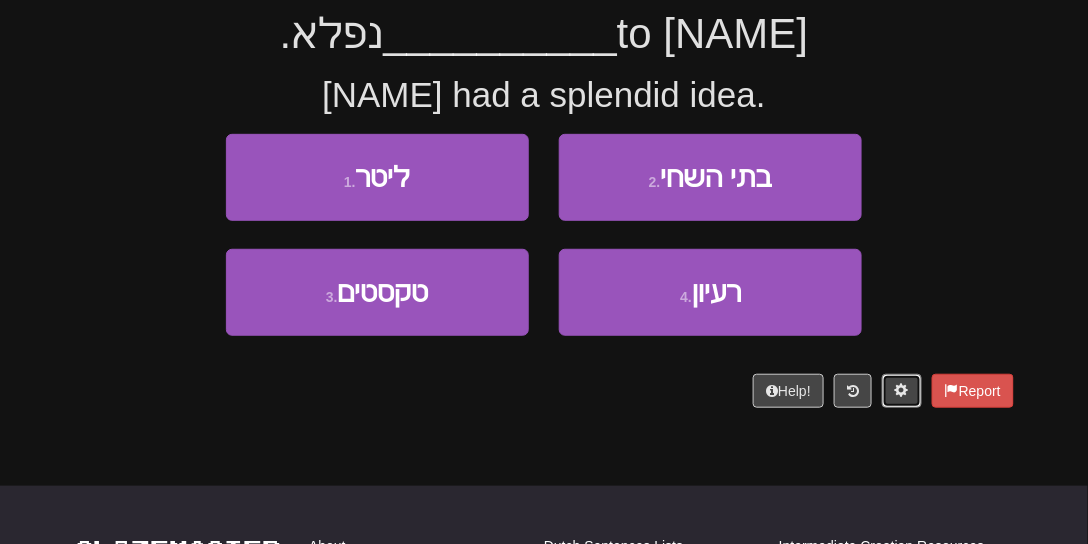 scroll, scrollTop: 171, scrollLeft: 0, axis: vertical 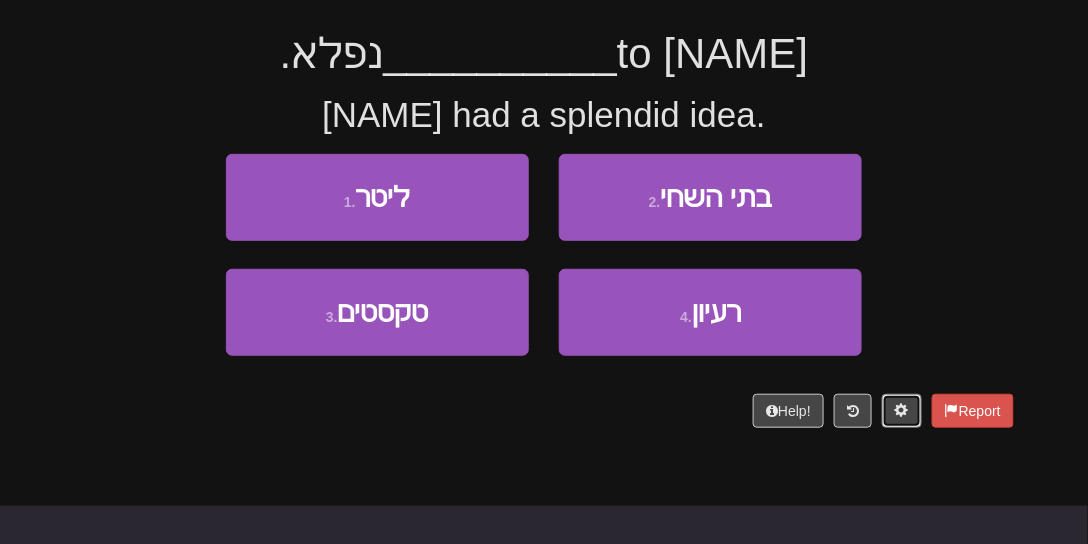 type 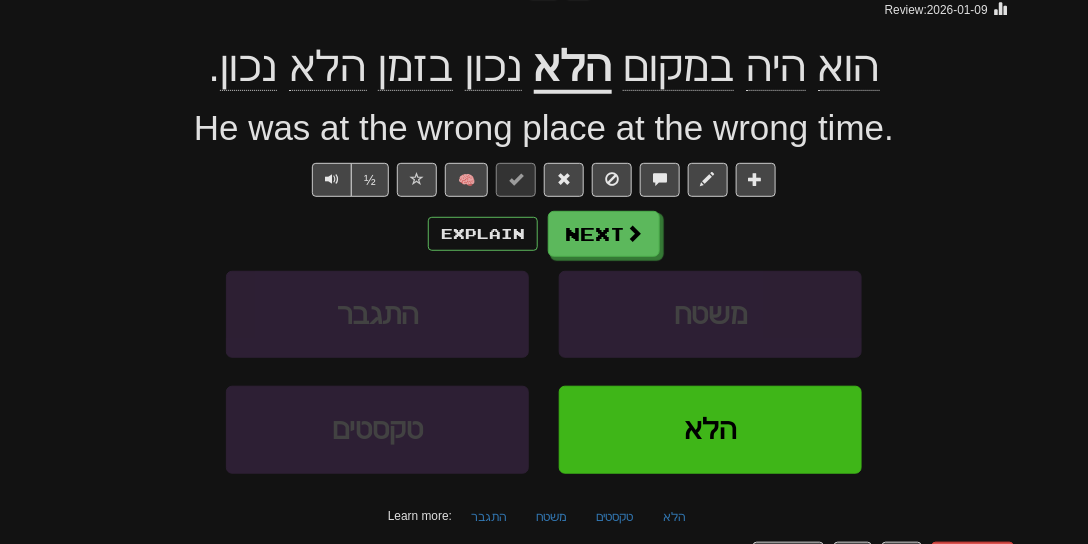 click on "Explain Next התגבר משטח טקסטים הלא Learn more: התגבר משטח טקסטים הלא" at bounding box center (544, 371) 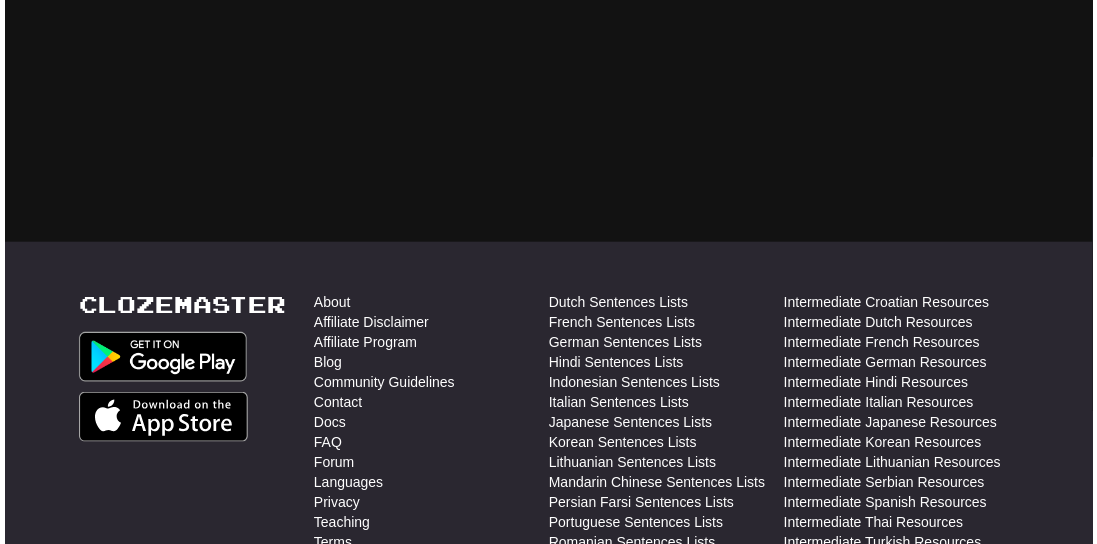 scroll, scrollTop: 312, scrollLeft: 0, axis: vertical 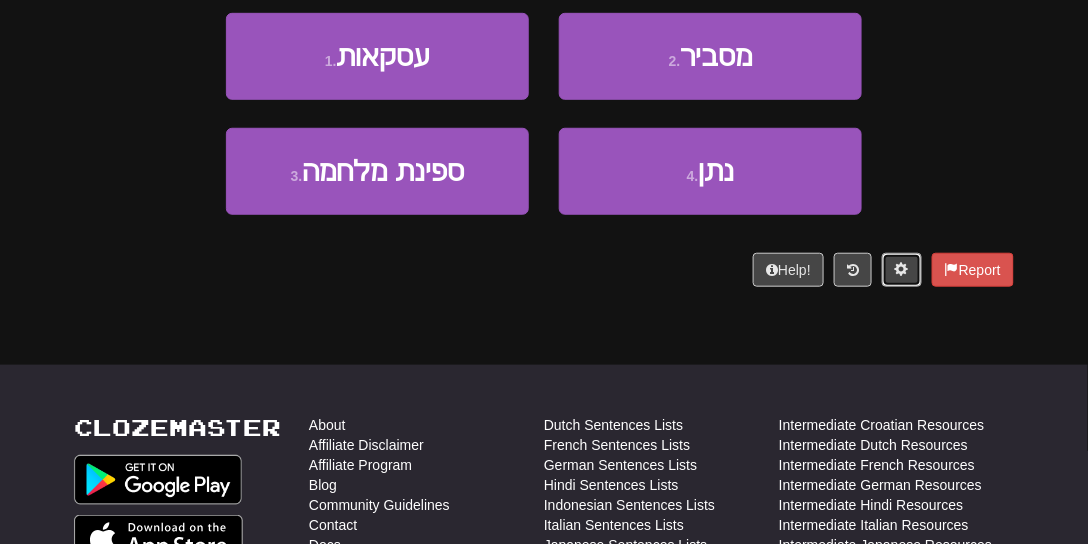 click at bounding box center [902, 269] 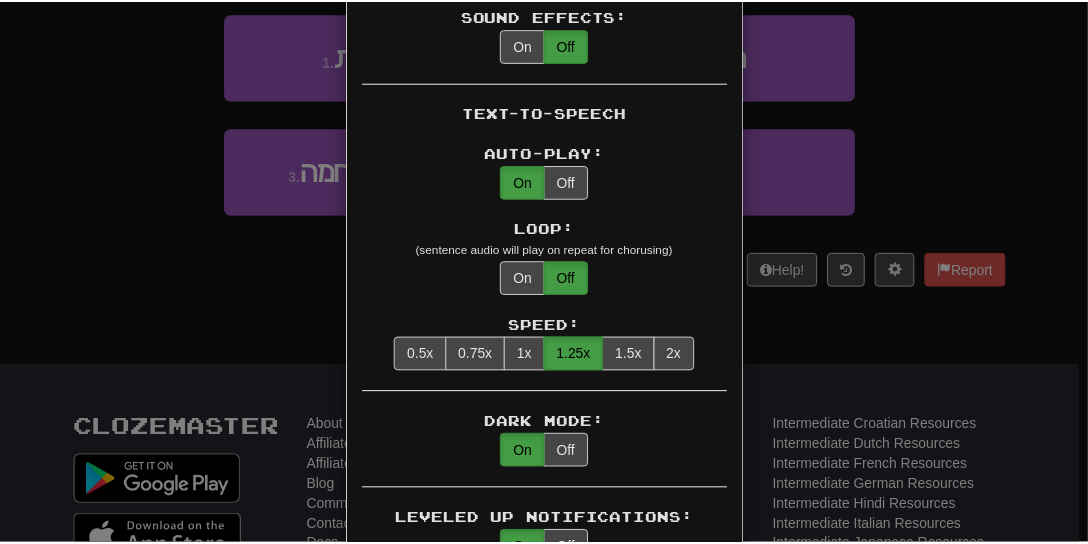 scroll, scrollTop: 800, scrollLeft: 0, axis: vertical 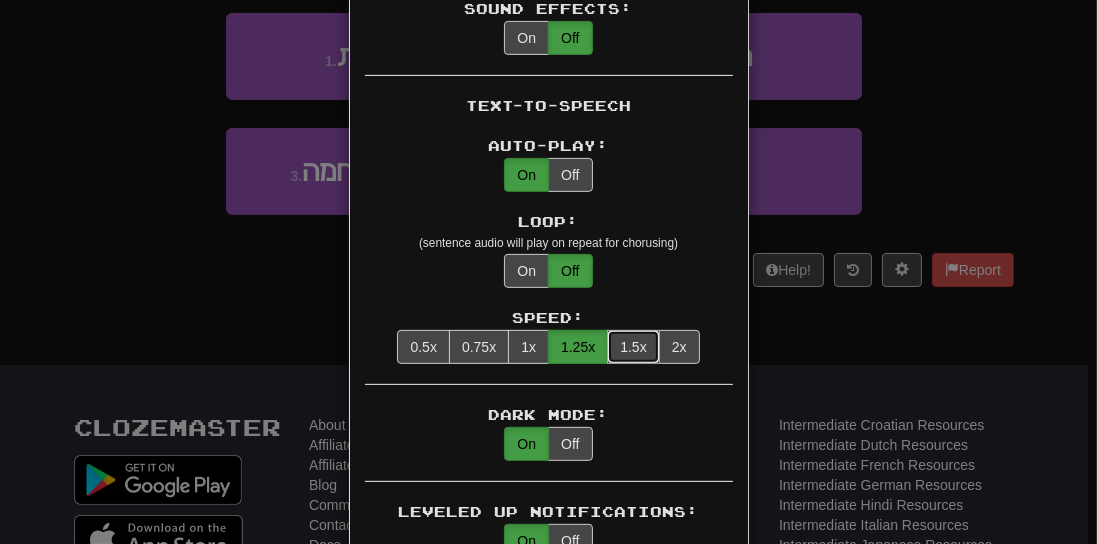 click on "1.5x" at bounding box center (633, 347) 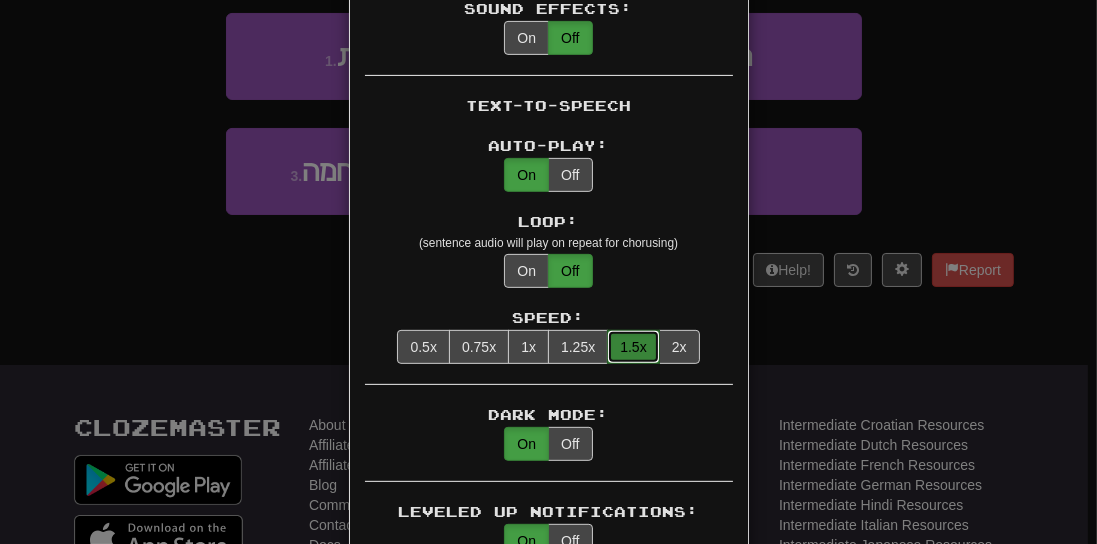 click on "× Game Settings Translations: Visible Show  After Answering Hidden Sentence Text Initially Hidden: (see just the translation, then click a button to see the sentence text) On Off Hints: (appear above the missing word when available) On Off Image Toggle: (toggle button, if sentence image available) After Answering Before and After Off Image Background: (use sentence image as background, if available) On Off Pronunciation: (shown after answering when available) On Off Sound Effects: On Off Text-to-Speech Auto-Play: On Off Loop: (sentence audio will play on repeat for chorusing) On Off Speed: 0.5x 0.75x 1x 1.25x 1.5x 2x Dark Mode: On Off Leveled Up Notifications: On Off Manual Master/Reset Confirmation: On Off Font Sizes: Hint 1 x Sample text. Notes 1 x Sample text. Pronunciation 1 x Sample text. Translation 2.5 x Sample text. Transliteration 1 x Sample text. Shortcut Hotkeys:  Enabled Enter Submit answer, next sentence, next round 1-4 Select multiple choice answer ctl+Space Replay audio (when available) alt+a" at bounding box center [548, 272] 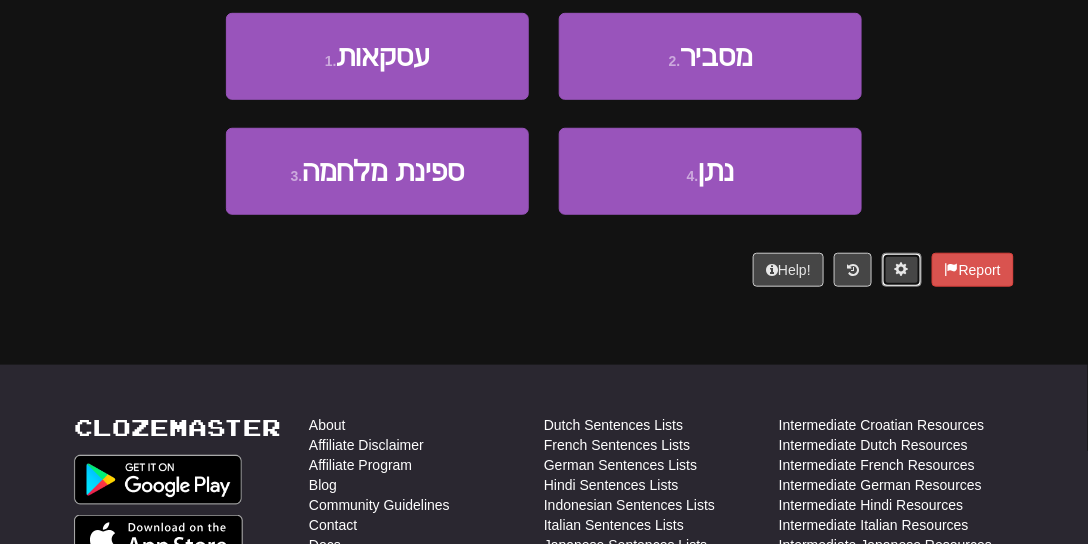 type 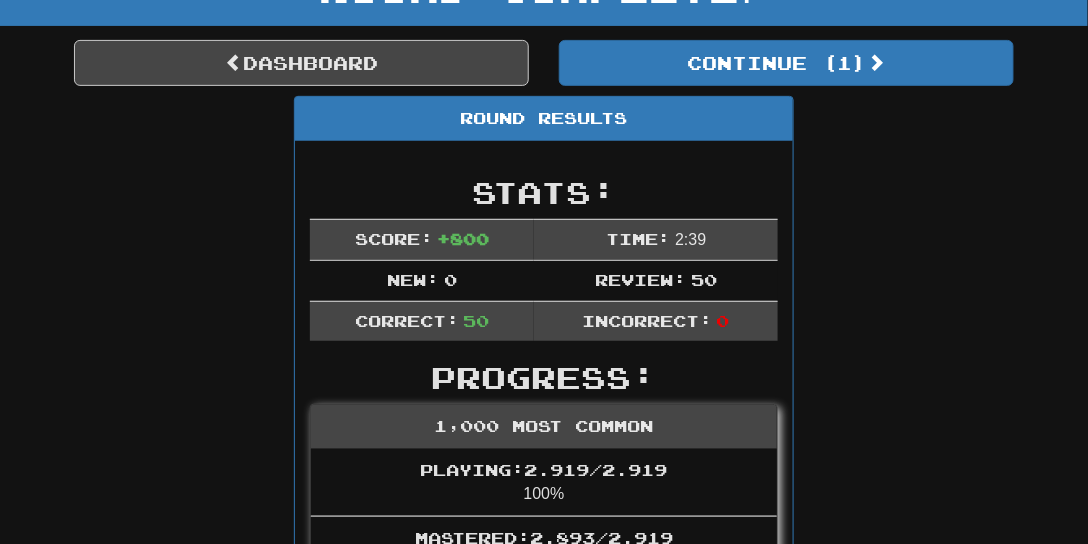 scroll, scrollTop: 86, scrollLeft: 0, axis: vertical 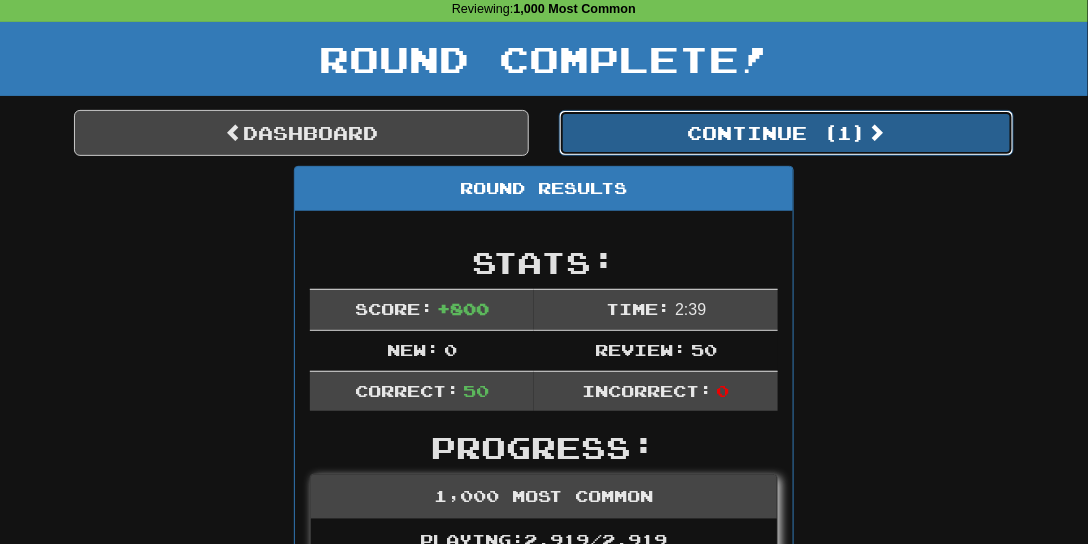 click on "Continue ( 1 )" at bounding box center [786, 133] 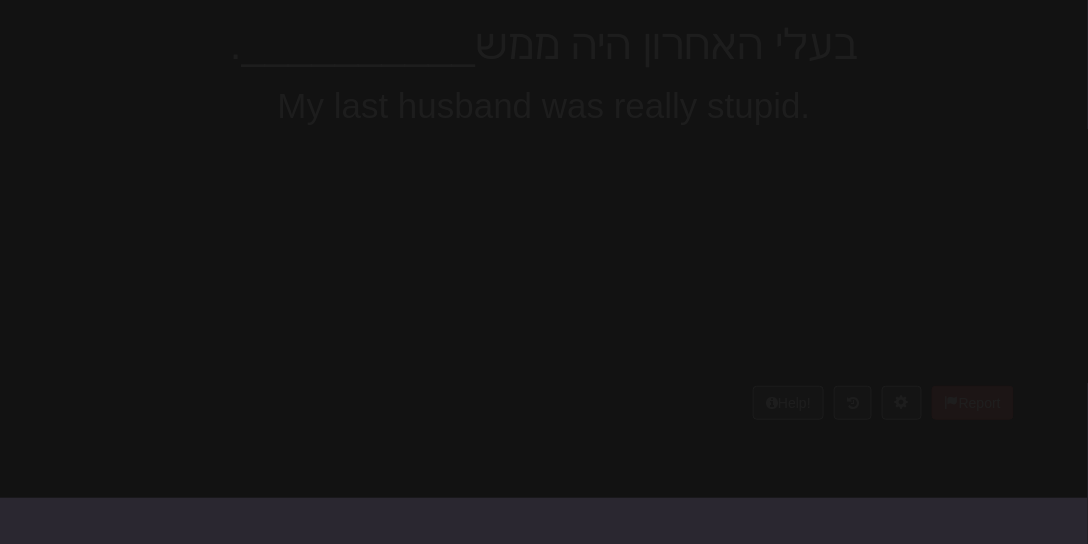 scroll, scrollTop: 86, scrollLeft: 0, axis: vertical 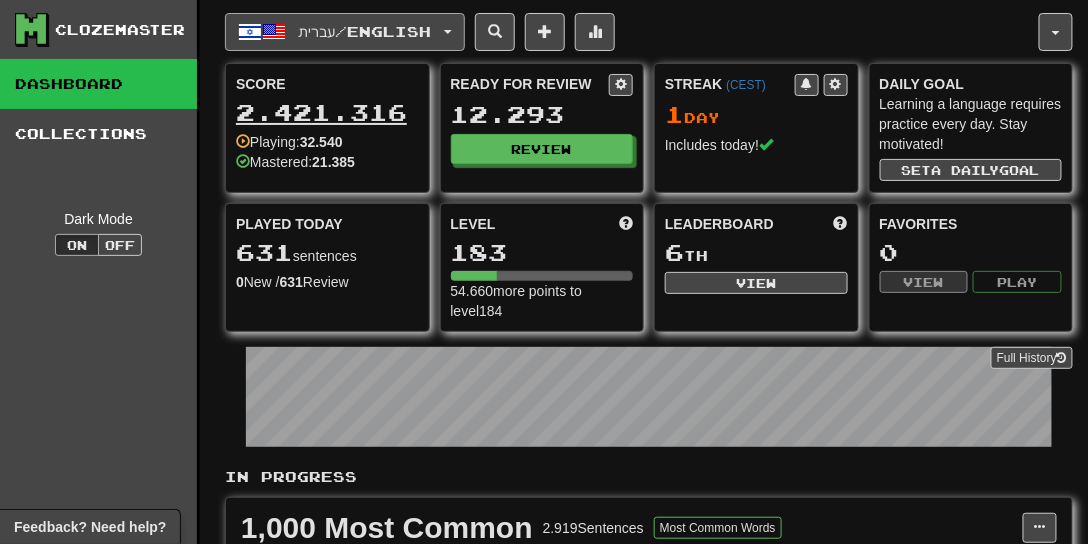 click at bounding box center [448, 32] 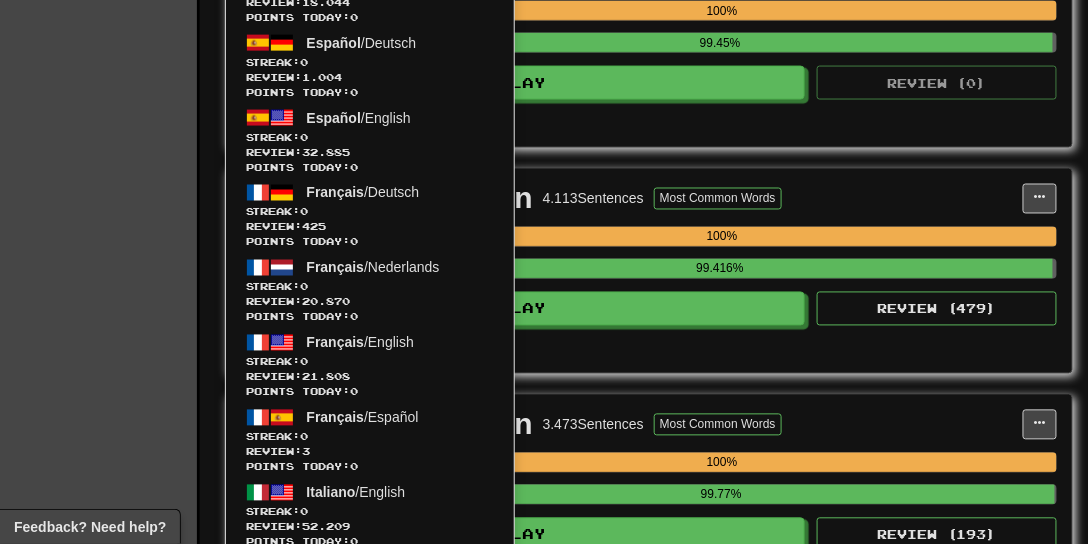 scroll, scrollTop: 800, scrollLeft: 0, axis: vertical 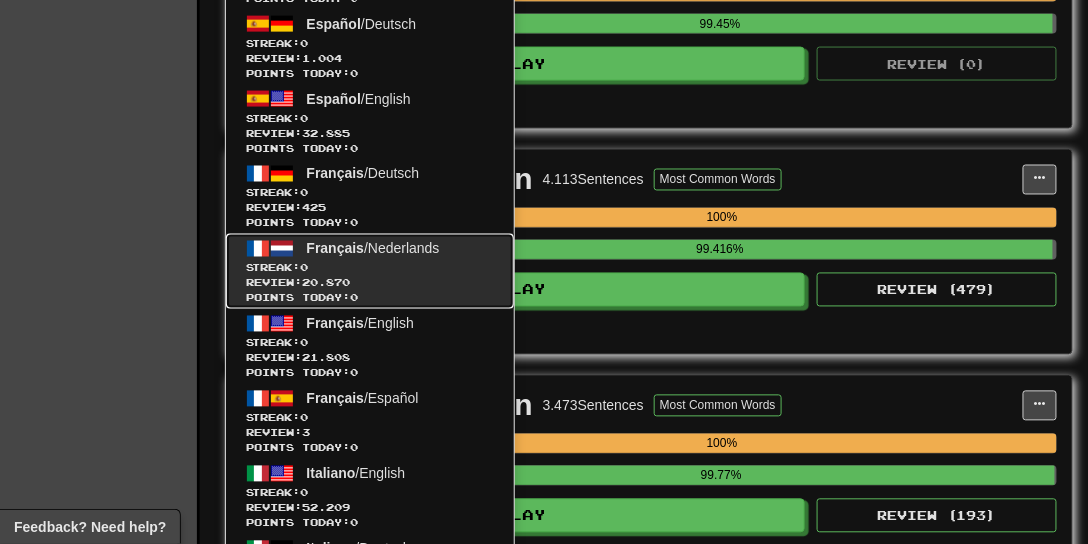 click on "Français  /  Nederlands Streak:  0   Review:  20.870 Points today:  0" at bounding box center [370, 271] 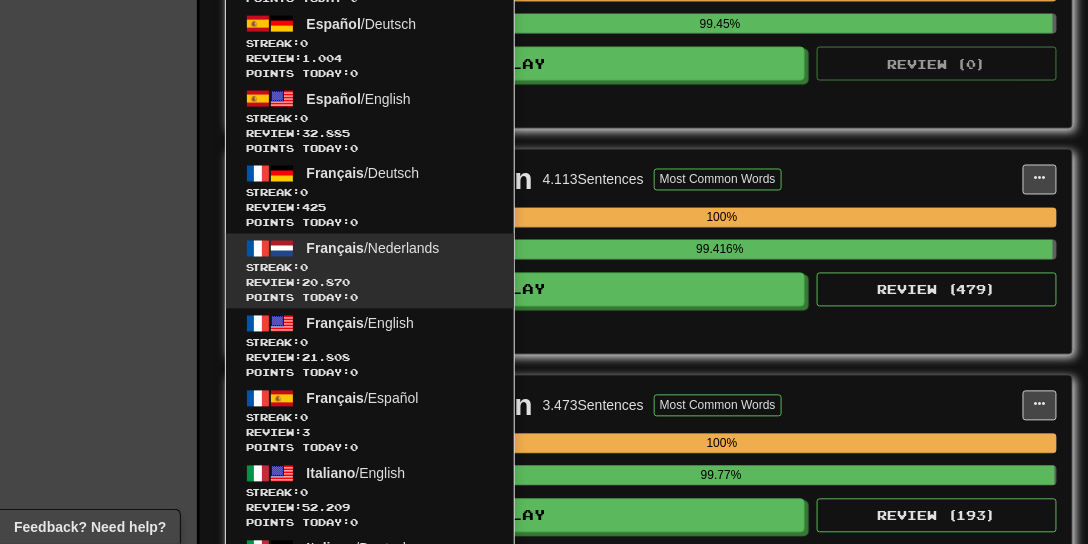 click on "Mastered:  4.089" at bounding box center [306, 256] 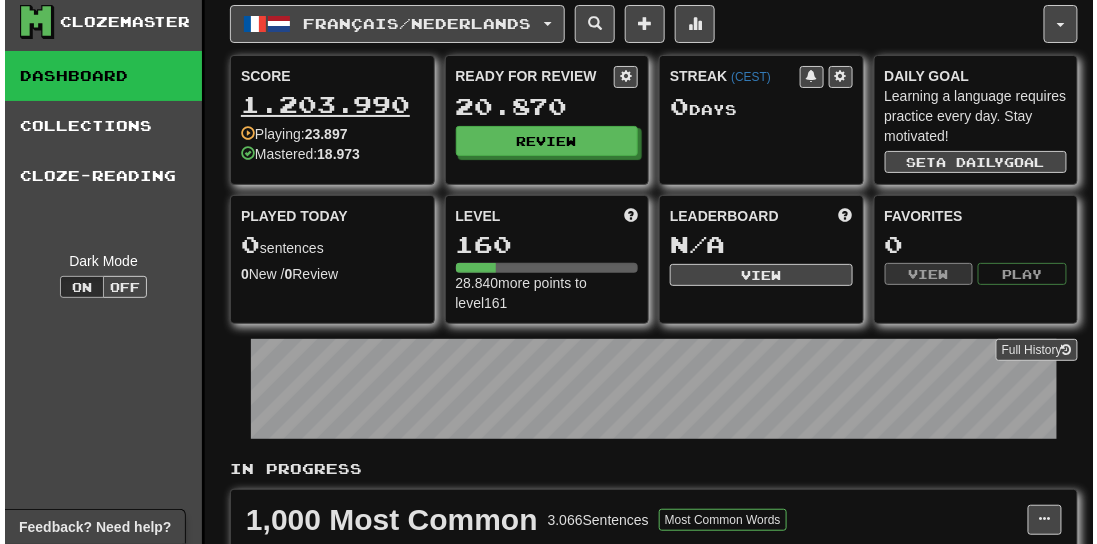 scroll, scrollTop: 0, scrollLeft: 0, axis: both 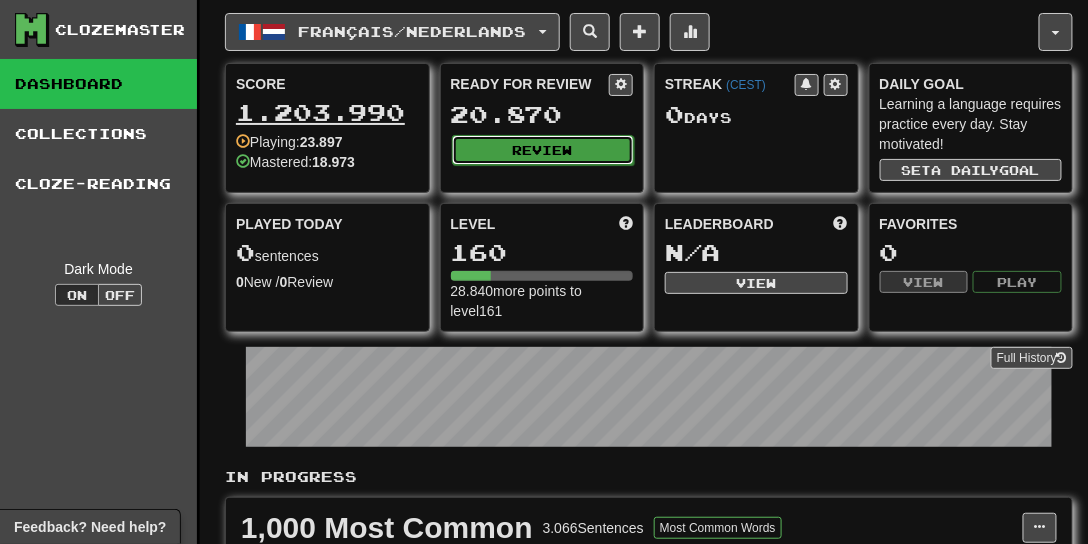 click on "Review" at bounding box center [543, 150] 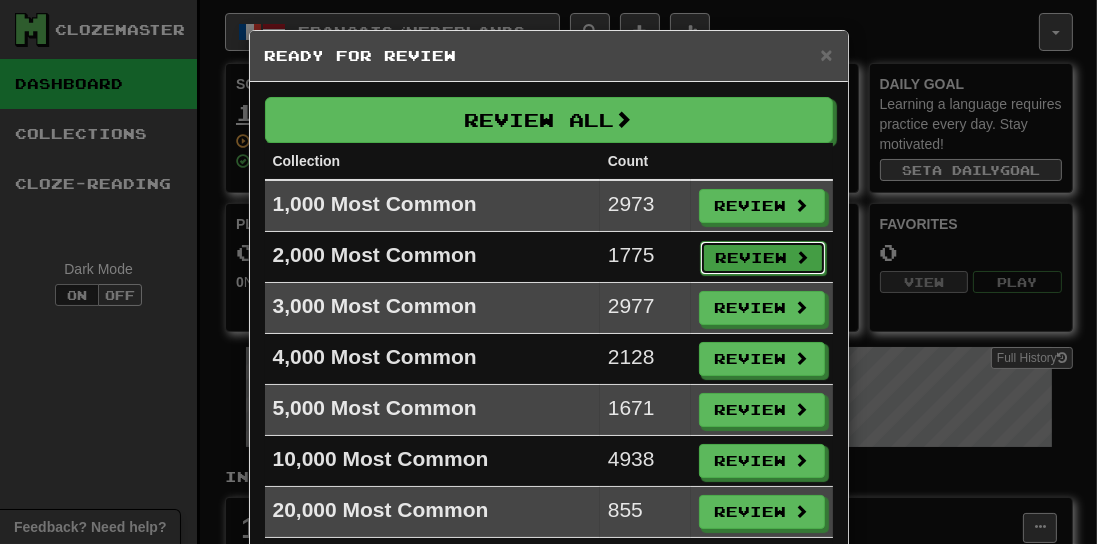 click on "Review" at bounding box center [763, 258] 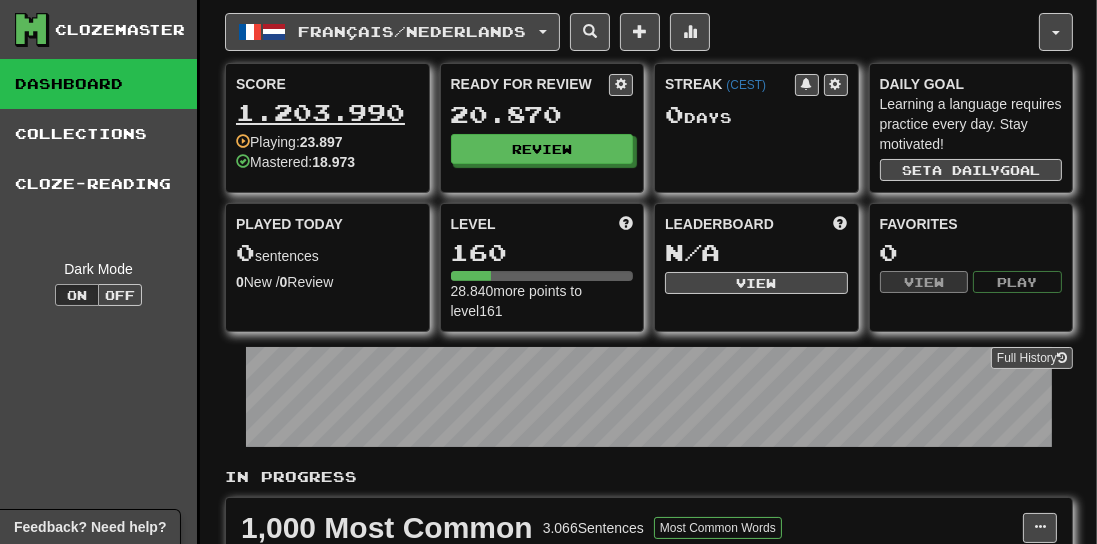 select on "**" 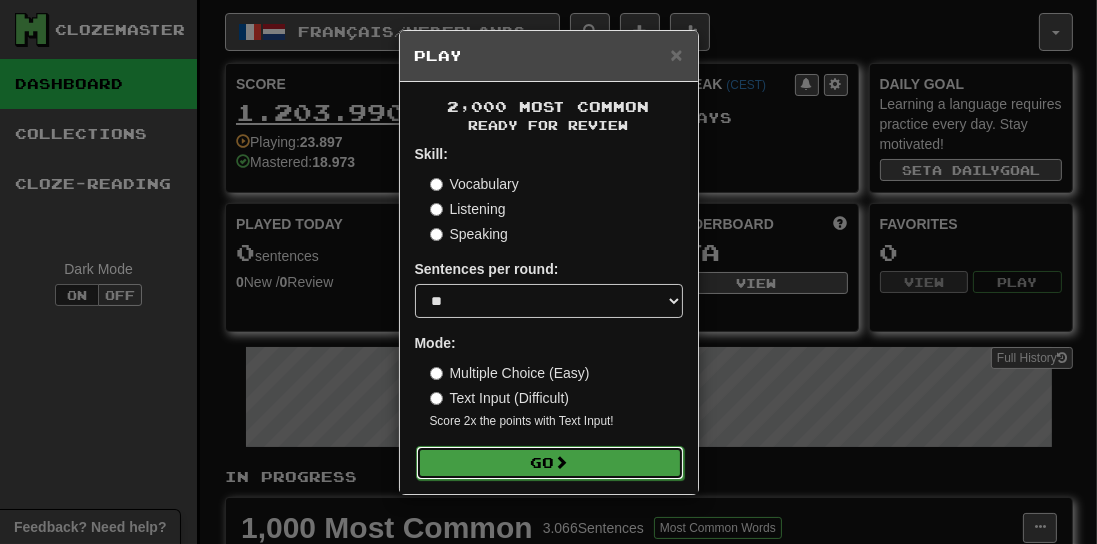 click on "Go" at bounding box center [550, 463] 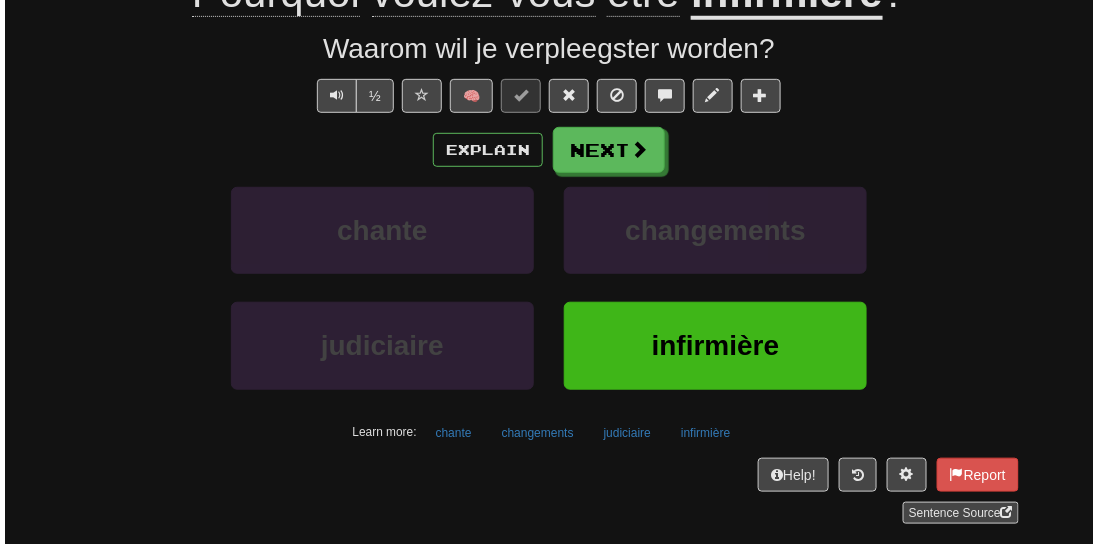 scroll, scrollTop: 228, scrollLeft: 0, axis: vertical 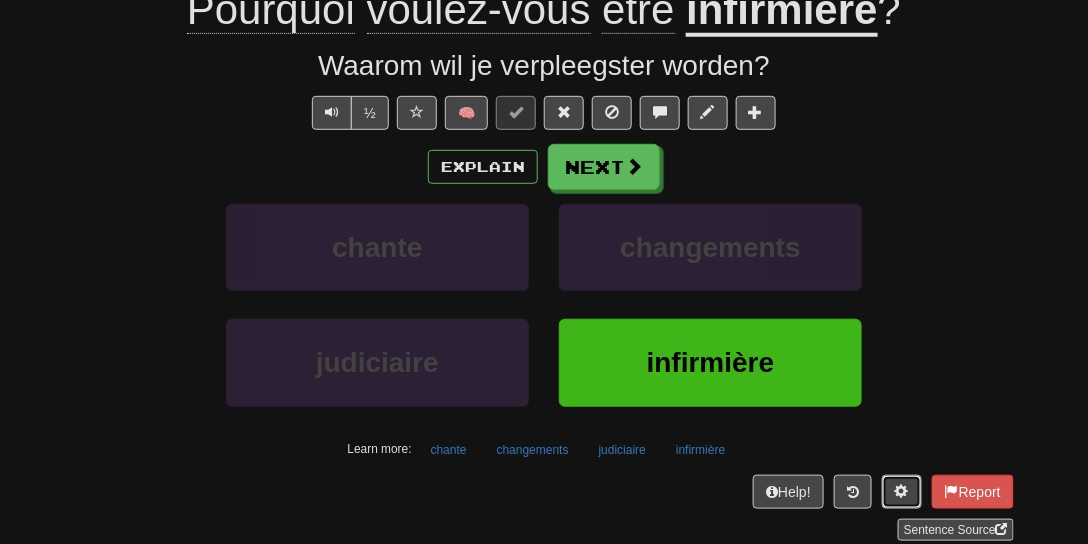 click at bounding box center (902, 491) 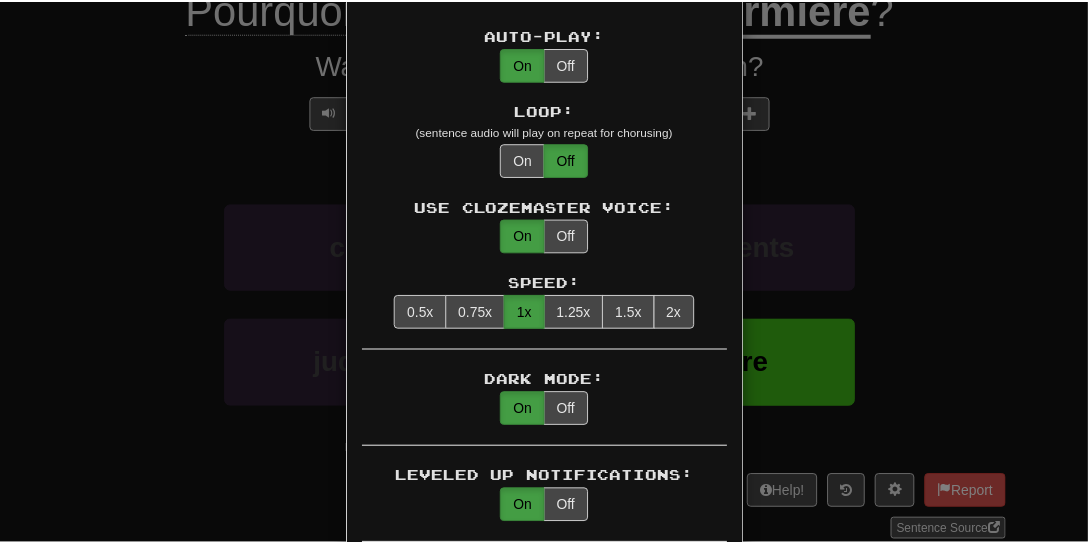 scroll, scrollTop: 914, scrollLeft: 0, axis: vertical 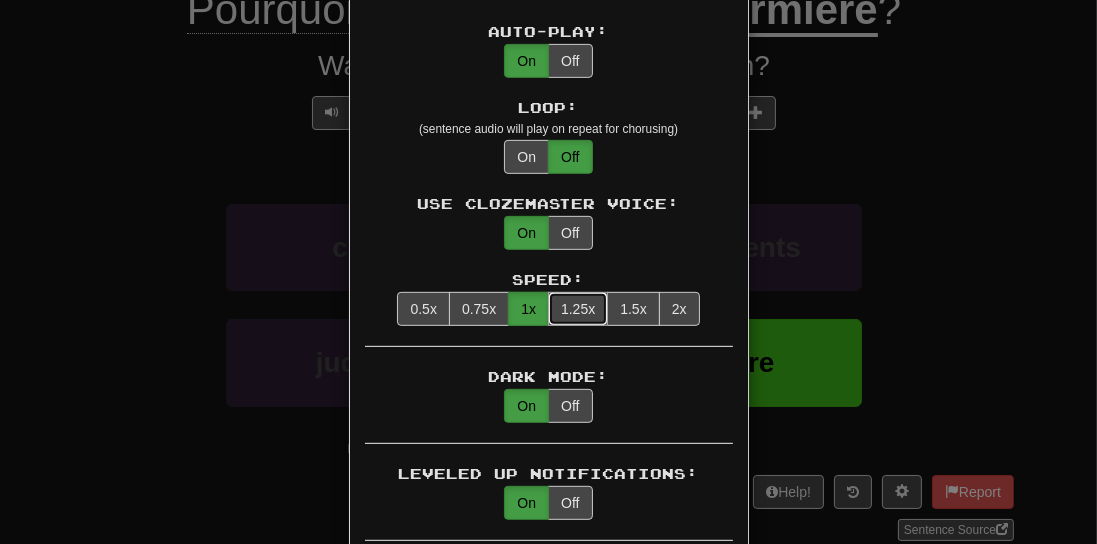 click on "1.25x" at bounding box center (578, 309) 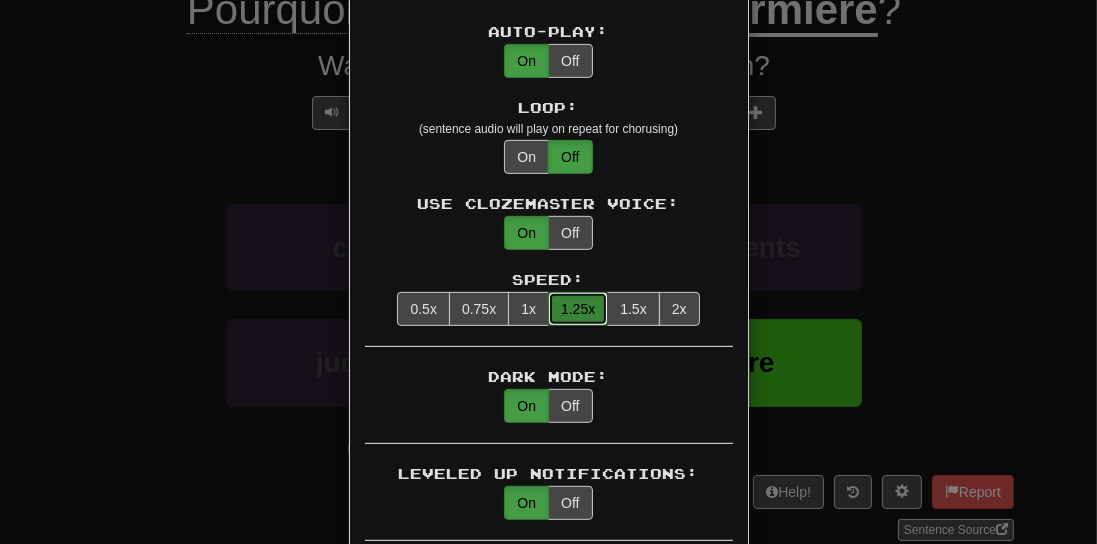 click on "× Game Settings Translations: Visible Show After Answering Hidden Sentence Text Initially Hidden: (see just the translation, then click a button to see the sentence text) On Off Hints: (appear above the missing word when available) On Off Image Toggle: (toggle button, if sentence image available) After Answering Before and After Off Image Background: (use sentence image as background, if available) On Off Pronunciation: (shown after answering when available) On Off Sound Effects: On Off Text-to-Speech Auto-Play: On Off Loop: (sentence audio will play on repeat for chorusing) On Off Use Clozemaster Voice: On Off Speed: 0.5x 0.75x 1x 1.25x 1.5x 2x Dark Mode: On Off Leveled Up Notifications: On Off Manual Master/Reset Confirmation: On Off Font Sizes: Hint 1 x Sample text. Notes 1 x Sample text. Pronunciation 1 x Sample text. Translation 2 x Sample text. Transliteration 1 x Sample text. Shortcut Hotkeys: Enabled Enter Submit answer, next sentence, next round 1-4 Select multiple choice answer ctl+Space alt+a" at bounding box center (548, 272) 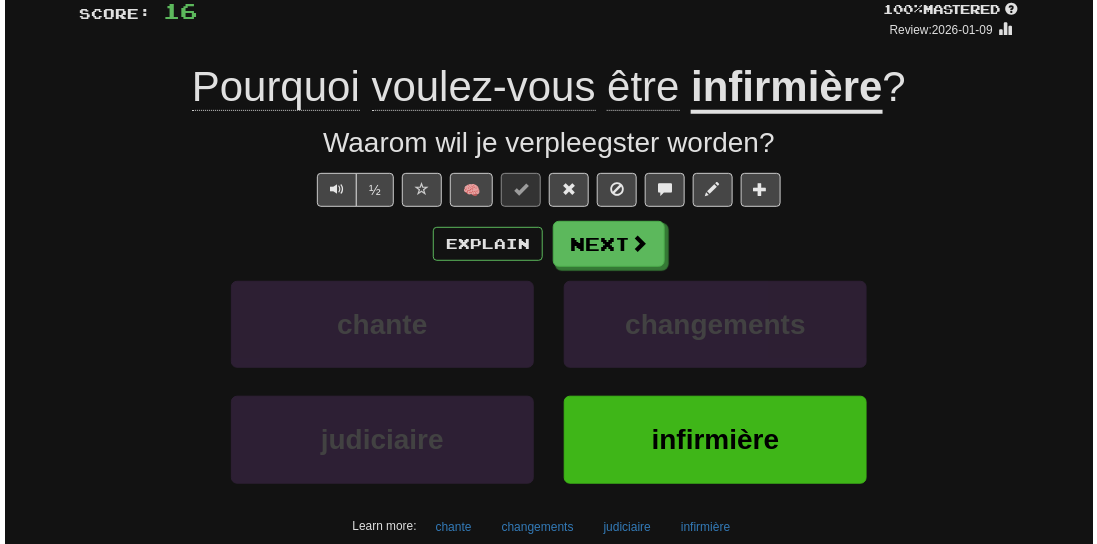 scroll, scrollTop: 171, scrollLeft: 0, axis: vertical 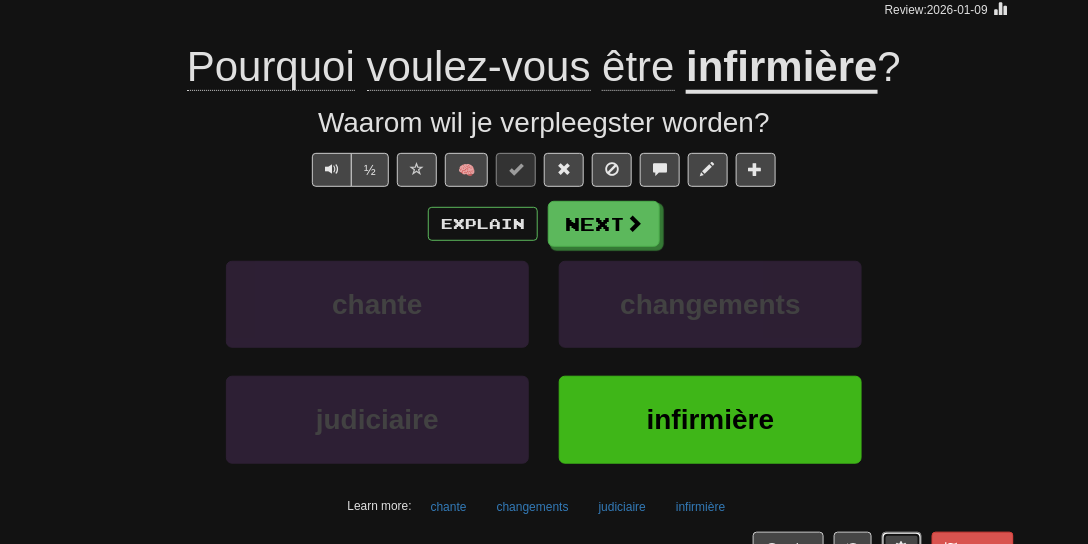 type 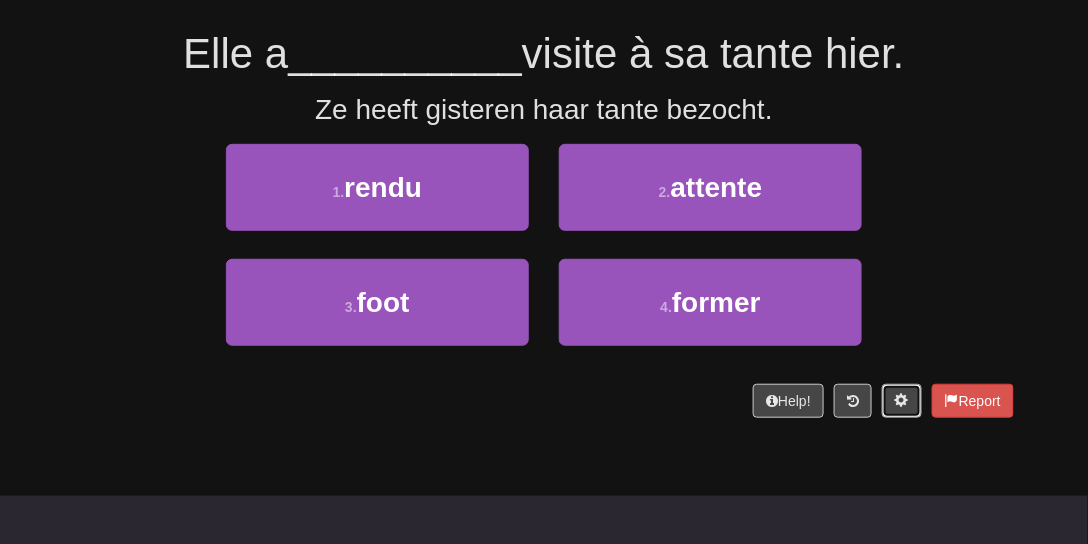 click at bounding box center (902, 401) 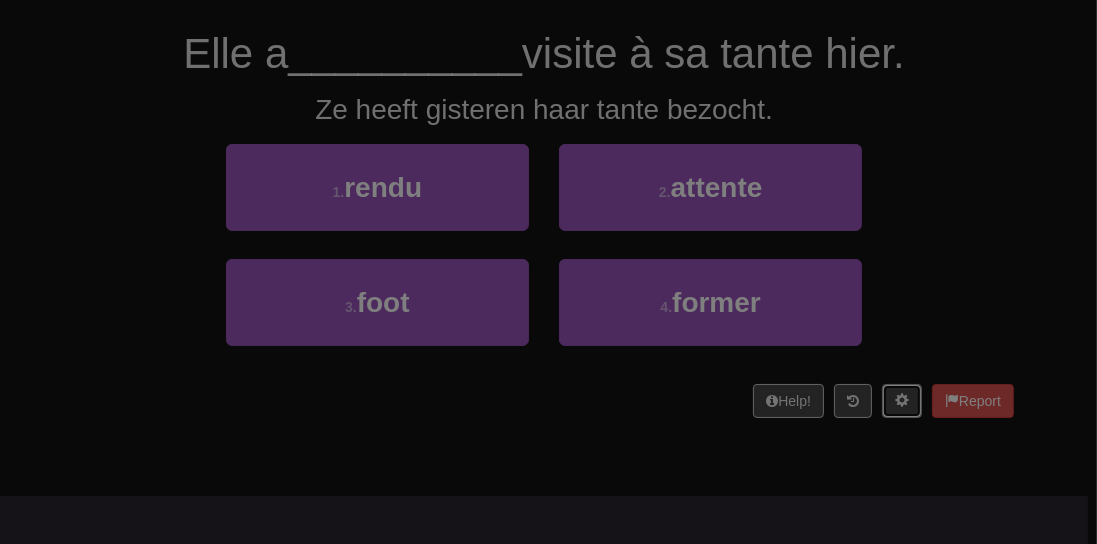scroll, scrollTop: 0, scrollLeft: 0, axis: both 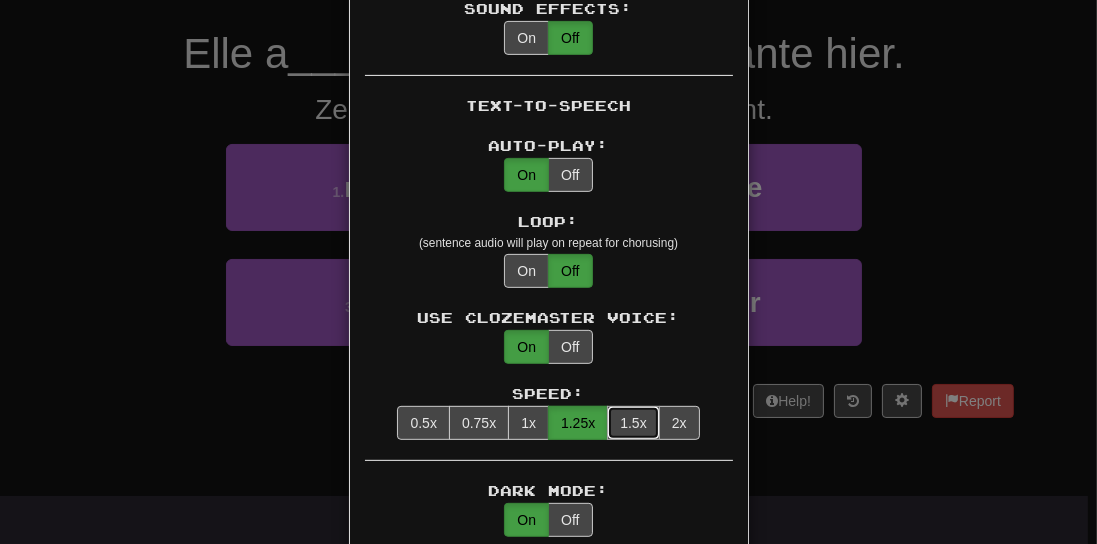 click on "1.5x" at bounding box center [633, 423] 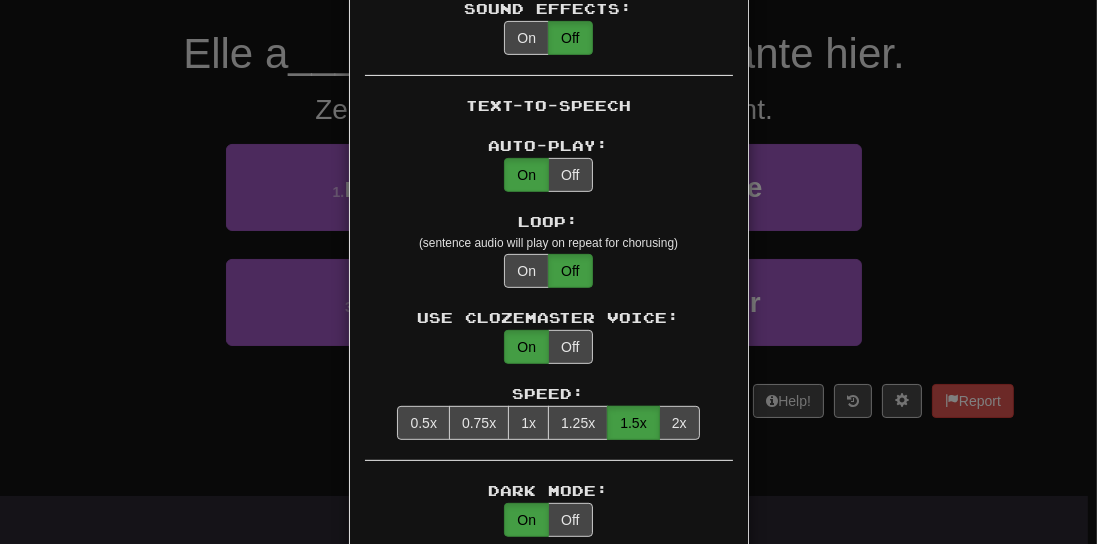 click on "× Game Settings Translations: Visible Show After Answering Hidden Sentence Text Initially Hidden: (see just the translation, then click a button to see the sentence text) On Off Hints: (appear above the missing word when available) On Off Image Toggle: (toggle button, if sentence image available) After Answering Before and After Off Image Background: (use sentence image as background, if available) On Off Pronunciation: (shown after answering when available) On Off Sound Effects: On Off Text-to-Speech Auto-Play: On Off Loop: (sentence audio will play on repeat for chorusing) On Off Use Clozemaster Voice: On Off Speed: 0.5x 0.75x 1x 1.25x 1.5x 2x Dark Mode: On Off Leveled Up Notifications: On Off Manual Master/Reset Confirmation: On Off Font Sizes: Hint 1 x Sample text. Notes 1 x Sample text. Pronunciation 1 x Sample text. Translation 2 x Sample text. Transliteration 1 x Sample text. Shortcut Hotkeys: Enabled Enter Submit answer, next sentence, next round 1-4 Select multiple choice answer ctl+Space alt+a" at bounding box center (548, 272) 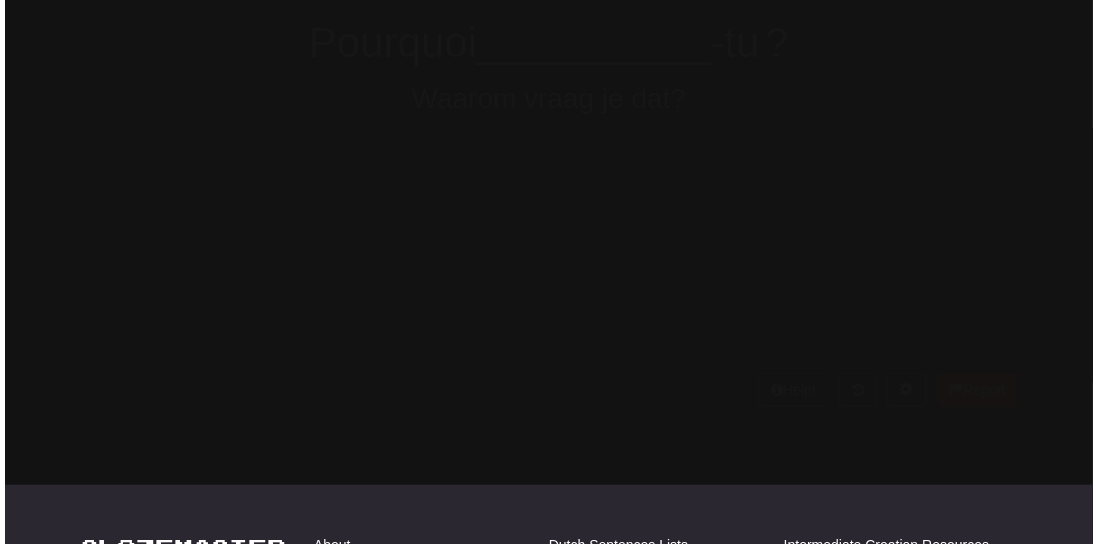 scroll, scrollTop: 87, scrollLeft: 0, axis: vertical 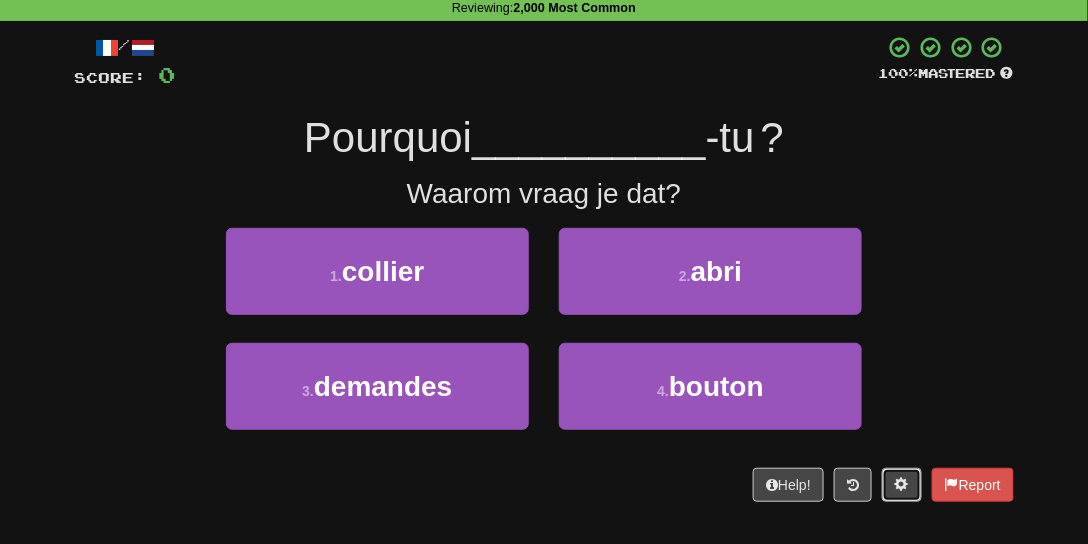 click at bounding box center [902, 485] 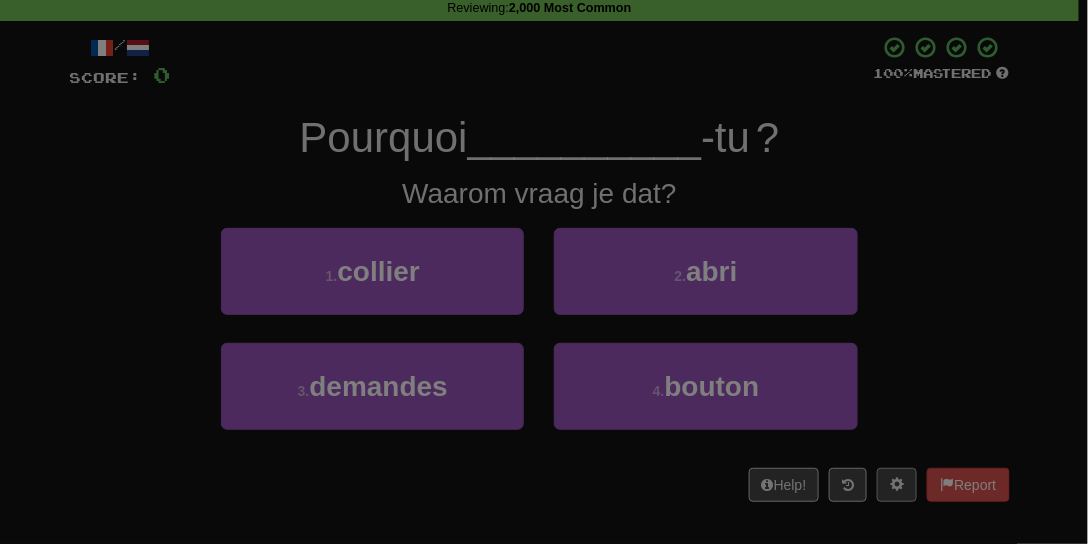click at bounding box center (544, 272) 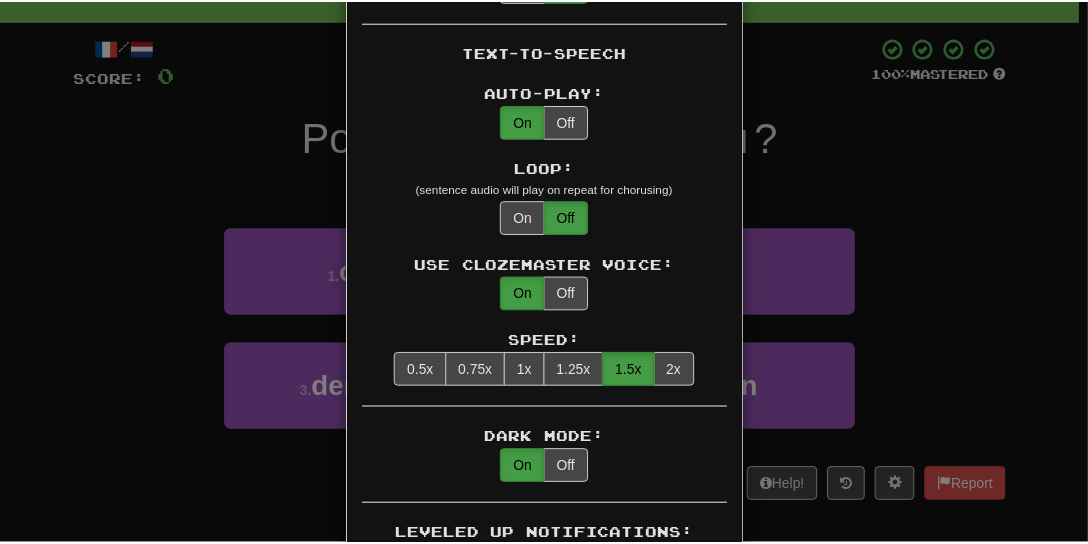 scroll, scrollTop: 857, scrollLeft: 0, axis: vertical 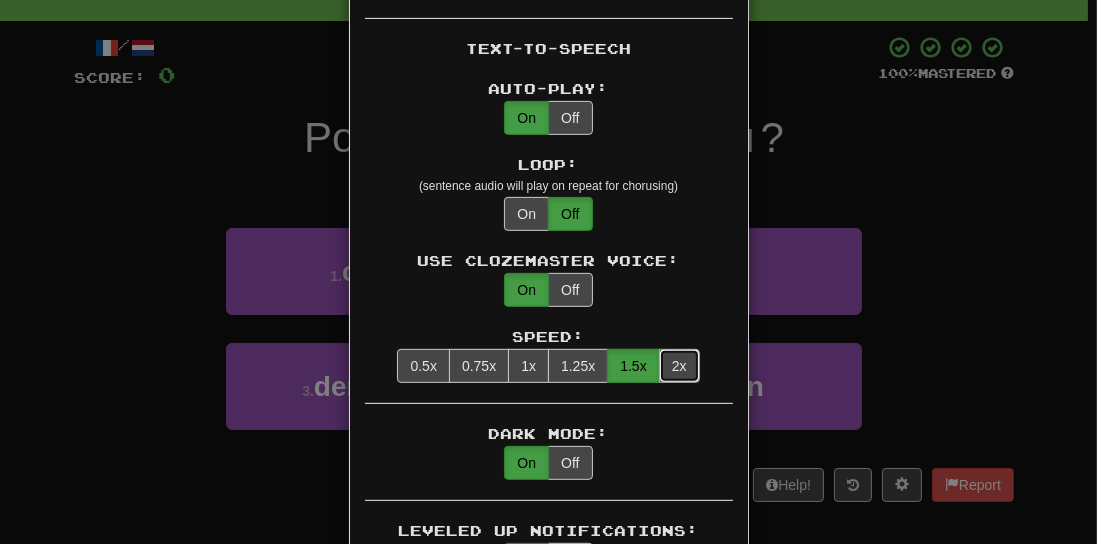 click on "2x" at bounding box center [679, 366] 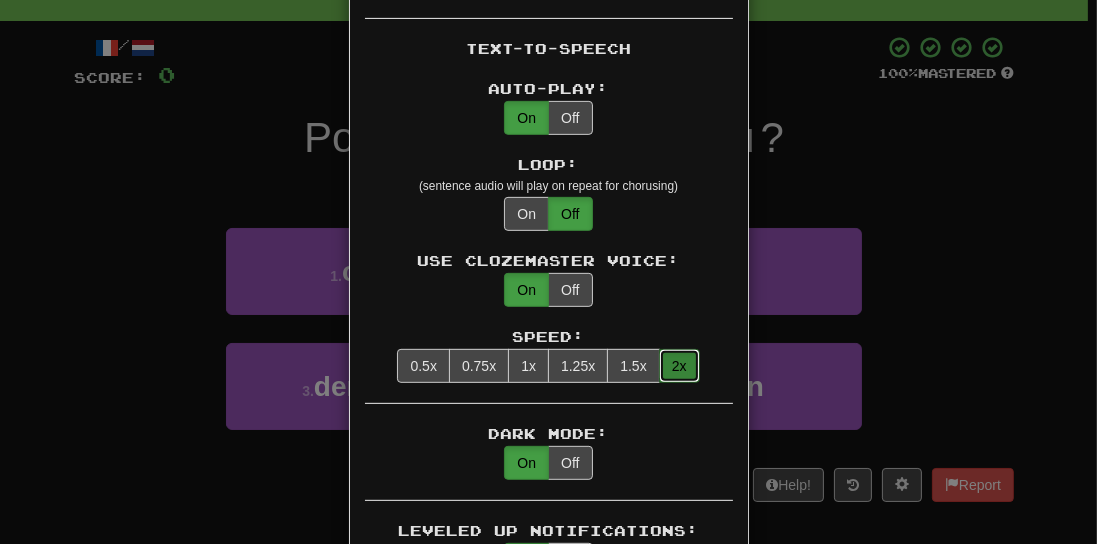 click on "× Game Settings Translations: Visible Show After Answering Hidden Sentence Text Initially Hidden: (see just the translation, then click a button to see the sentence text) On Off Hints: (appear above the missing word when available) On Off Image Toggle: (toggle button, if sentence image available) After Answering Before and After Off Image Background: (use sentence image as background, if available) On Off Pronunciation: (shown after answering when available) On Off Sound Effects: On Off Text-to-Speech Auto-Play: On Off Loop: (sentence audio will play on repeat for chorusing) On Off Use Clozemaster Voice: On Off Speed: 0.5x 0.75x 1x 1.25x 1.5x 2x Dark Mode: On Off Leveled Up Notifications: On Off Manual Master/Reset Confirmation: On Off Font Sizes: Hint 1 x Sample text. Notes 1 x Sample text. Pronunciation 1 x Sample text. Translation 2 x Sample text. Transliteration 1 x Sample text. Shortcut Hotkeys: Enabled Enter Submit answer, next sentence, next round 1-4 Select multiple choice answer ctl+Space alt+a" at bounding box center (548, 272) 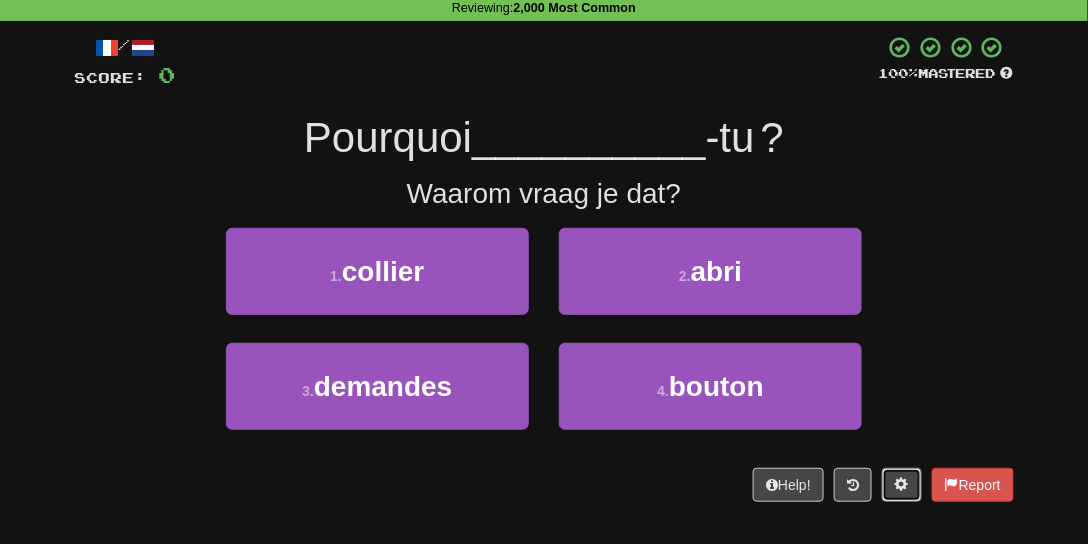 type 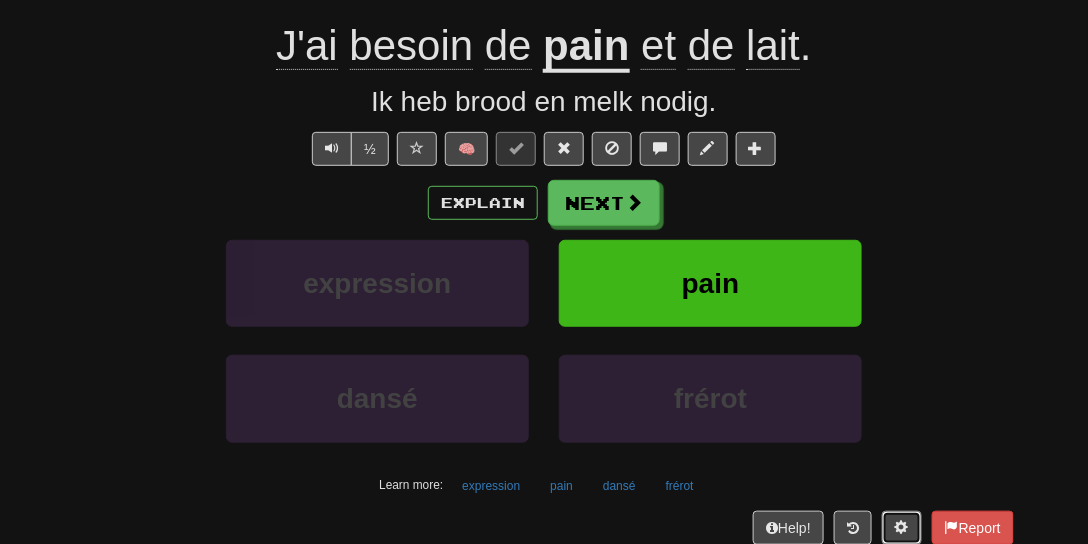 scroll, scrollTop: 178, scrollLeft: 0, axis: vertical 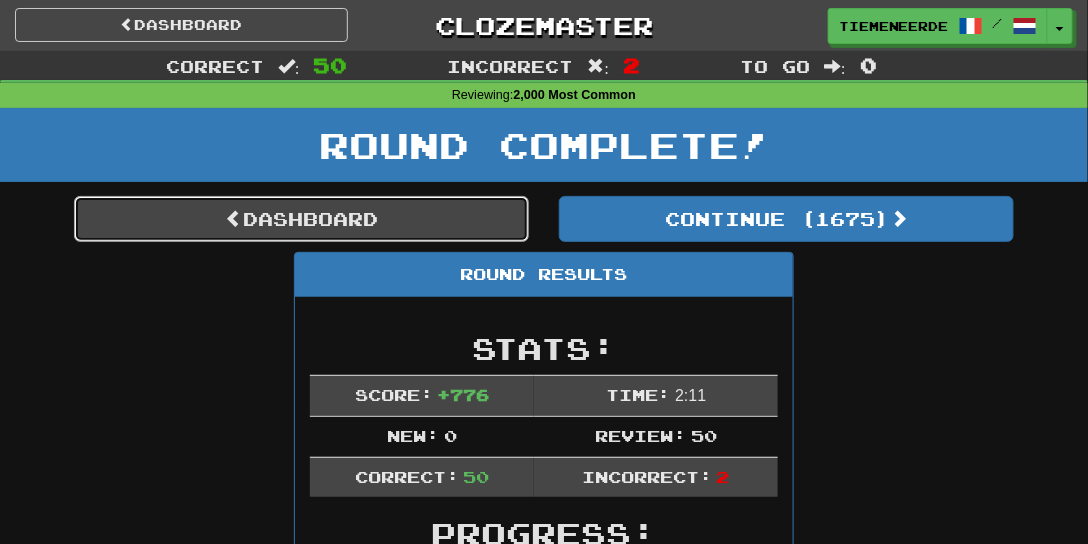 click on "Dashboard" at bounding box center (301, 219) 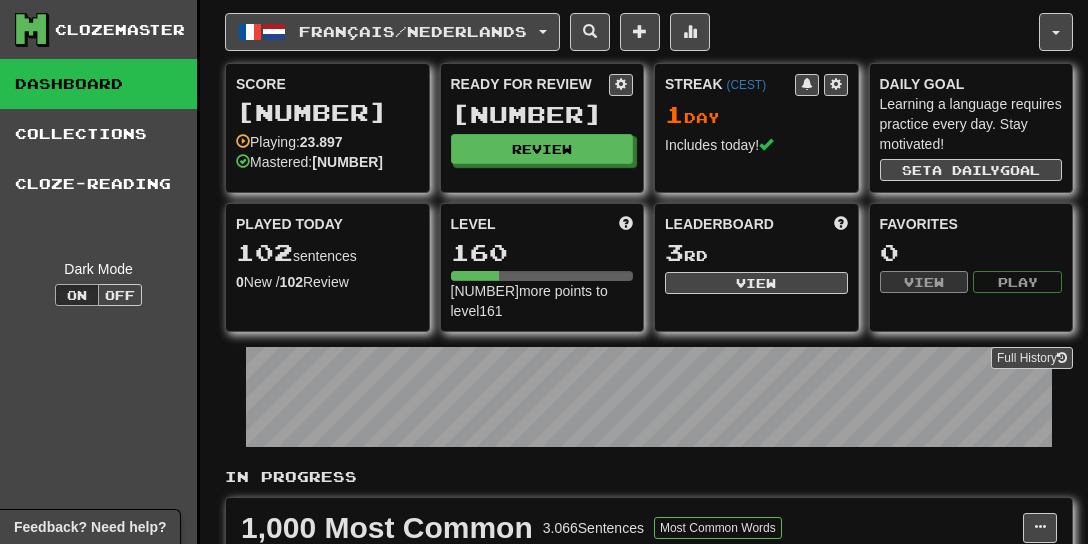 scroll, scrollTop: 0, scrollLeft: 0, axis: both 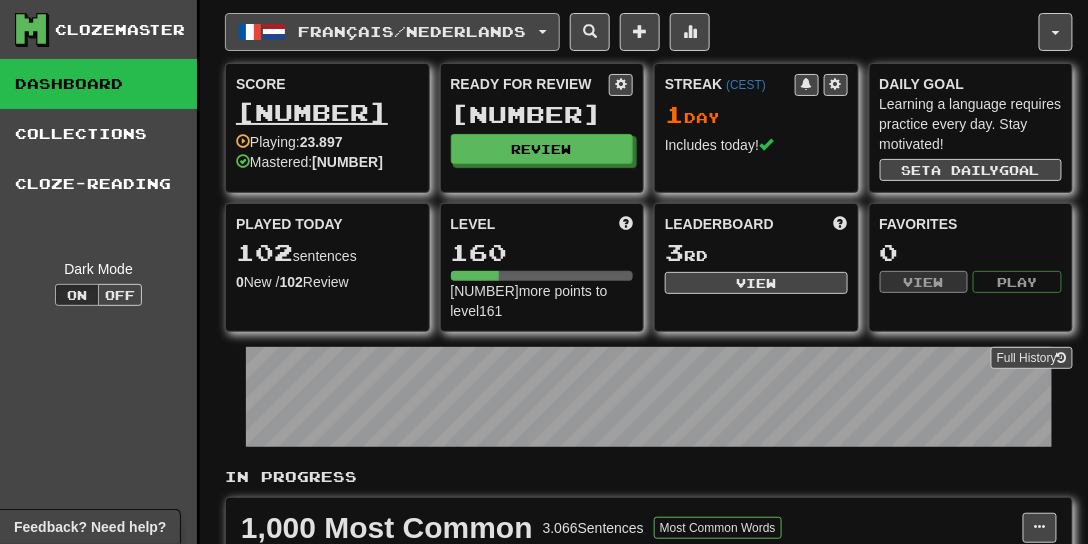 click at bounding box center [543, 32] 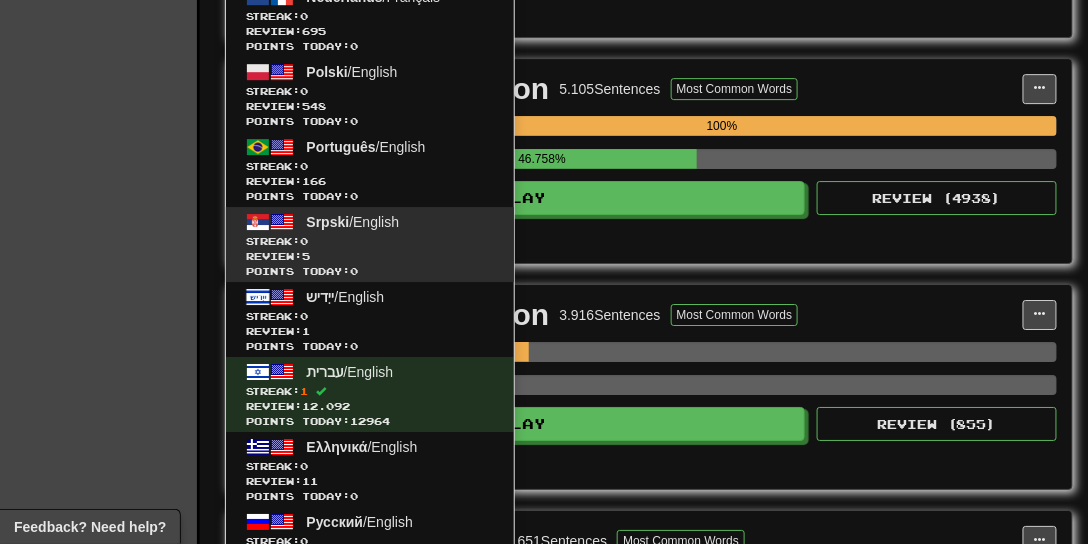 scroll, scrollTop: 1600, scrollLeft: 0, axis: vertical 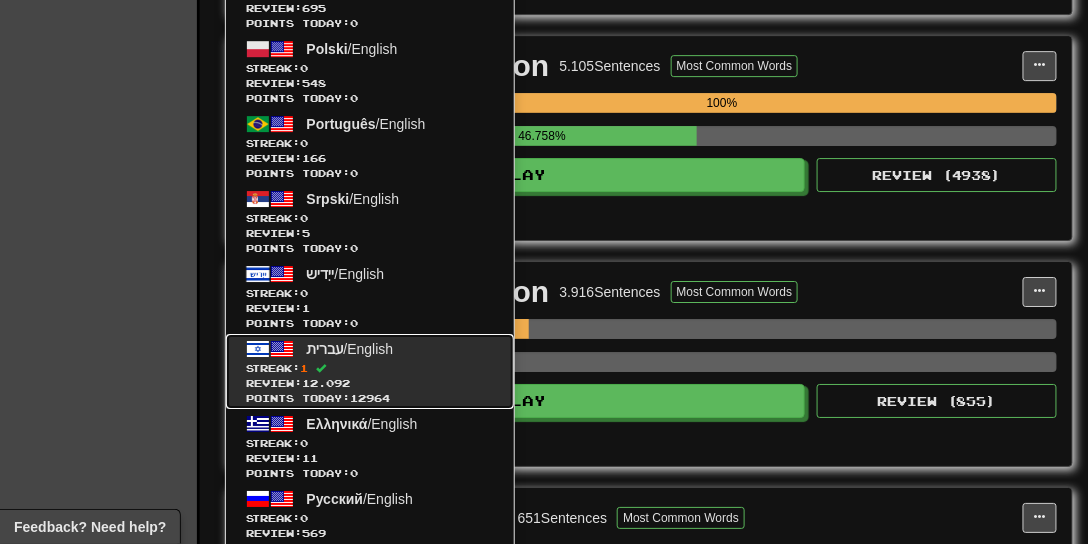 click on "Streak:  1" at bounding box center [370, 368] 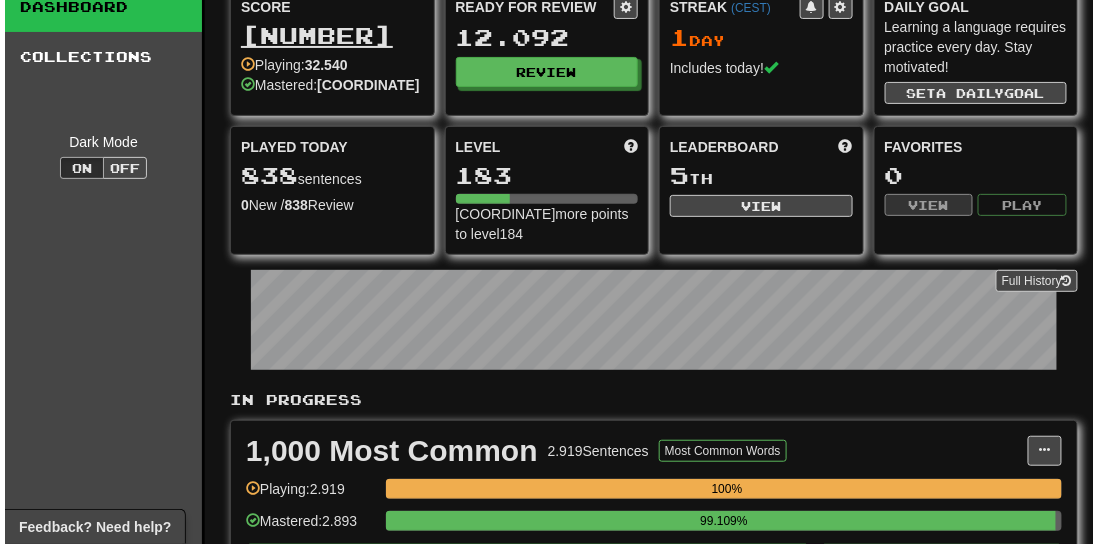 scroll, scrollTop: 57, scrollLeft: 0, axis: vertical 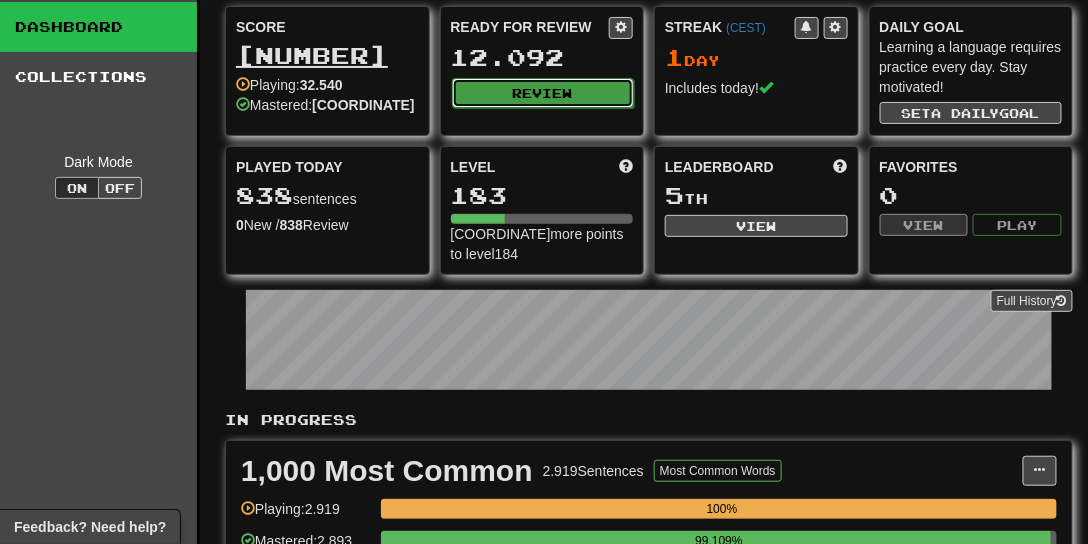click on "Review" at bounding box center [543, 93] 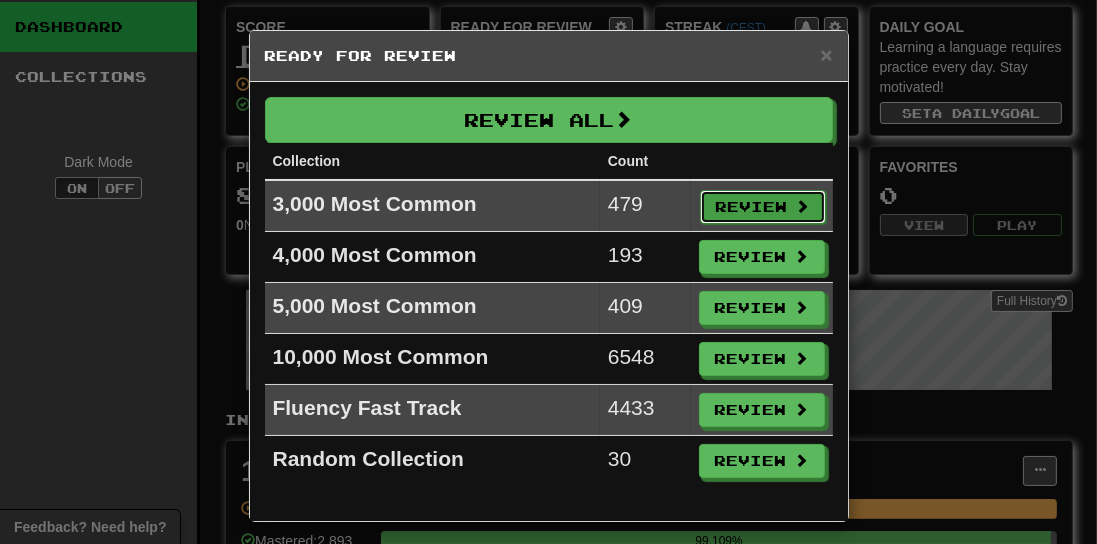 click on "Review" at bounding box center (763, 207) 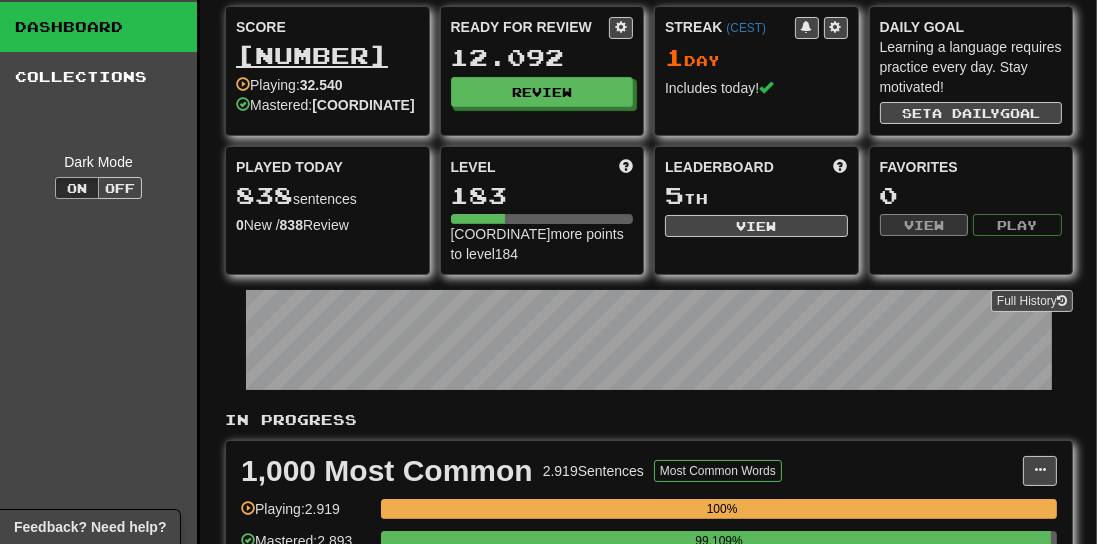 select on "**" 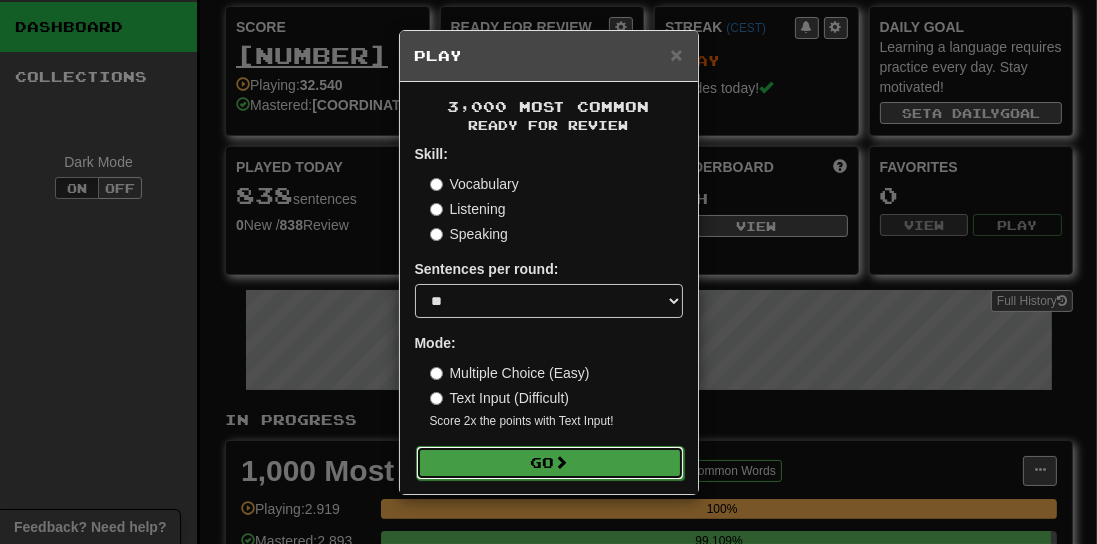 click on "Go" at bounding box center [550, 463] 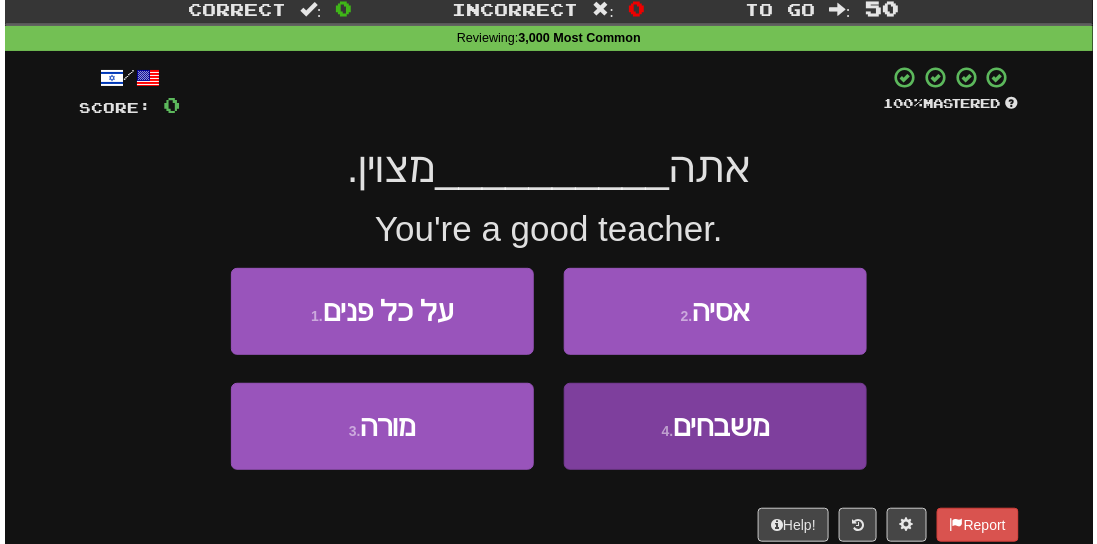 scroll, scrollTop: 114, scrollLeft: 0, axis: vertical 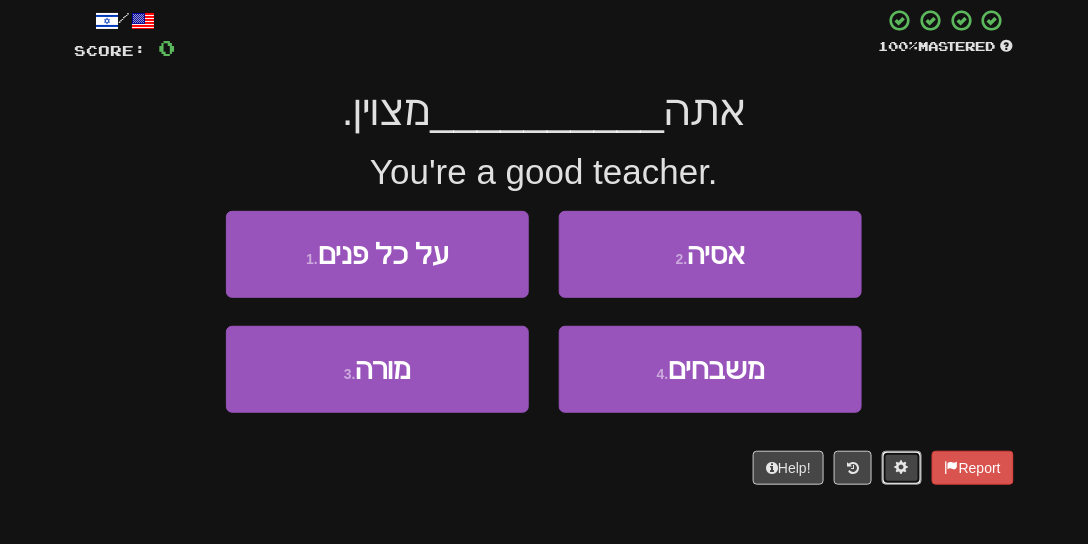 click at bounding box center (902, 467) 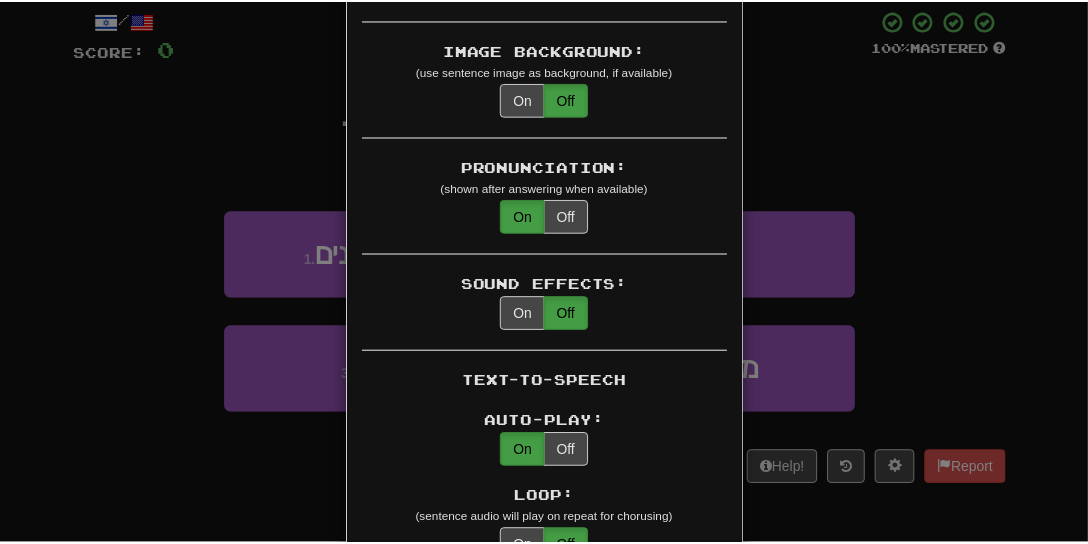 scroll, scrollTop: 628, scrollLeft: 0, axis: vertical 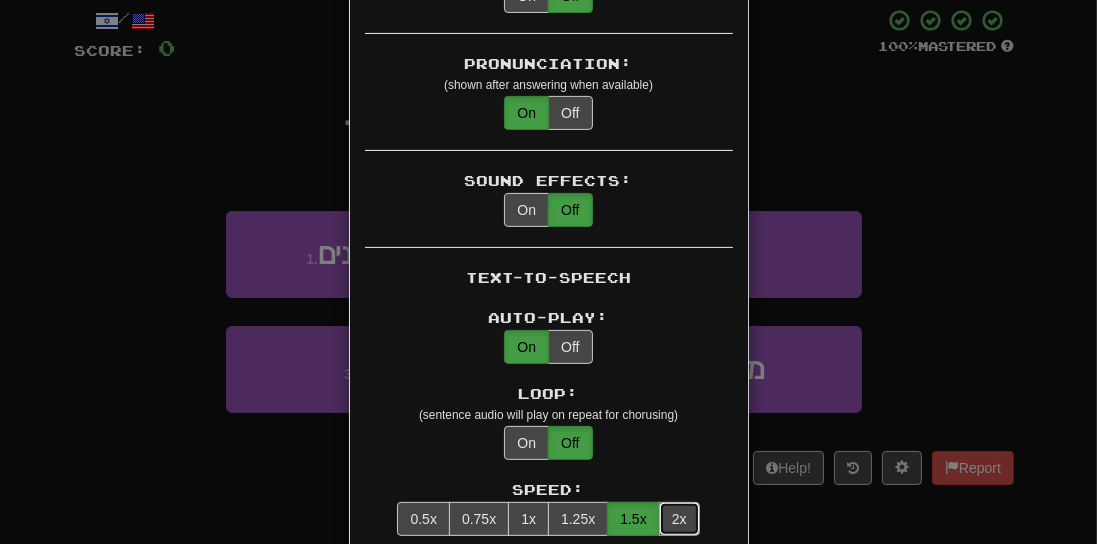 click on "2x" at bounding box center [679, 519] 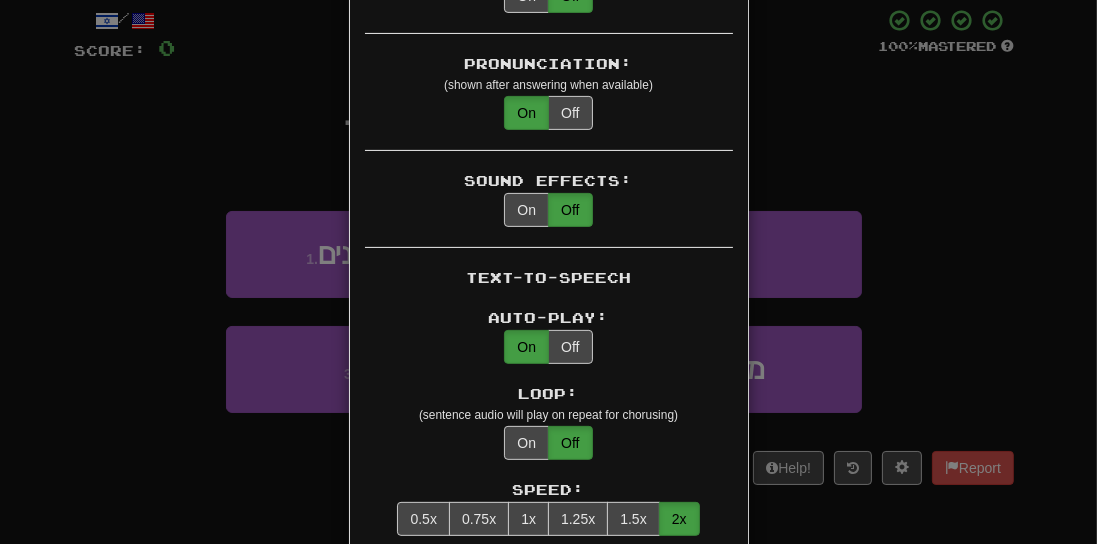 click on "× Game Settings Translations: Visible Show  After Answering Hidden Sentence Text Initially Hidden: (see just the translation, then click a button to see the sentence text) On Off Hints: (appear above the missing word when available) On Off Image Toggle: (toggle button, if sentence image available) After Answering Before and After Off Image Background: (use sentence image as background, if available) On Off Pronunciation: (shown after answering when available) On Off Sound Effects: On Off Text-to-Speech Auto-Play: On Off Loop: (sentence audio will play on repeat for chorusing) On Off Speed: 0.5x 0.75x 1x 1.25x 1.5x 2x Dark Mode: On Off Leveled Up Notifications: On Off Manual Master/Reset Confirmation: On Off Font Sizes: Hint 1 x Sample text. Notes 1 x Sample text. Pronunciation 1 x Sample text. Translation 2.5 x Sample text. Transliteration 1 x Sample text. Shortcut Hotkeys:  Enabled Enter Submit answer, next sentence, next round 1-4 Select multiple choice answer ctl+Space Replay audio (when available) alt+a" at bounding box center (548, 272) 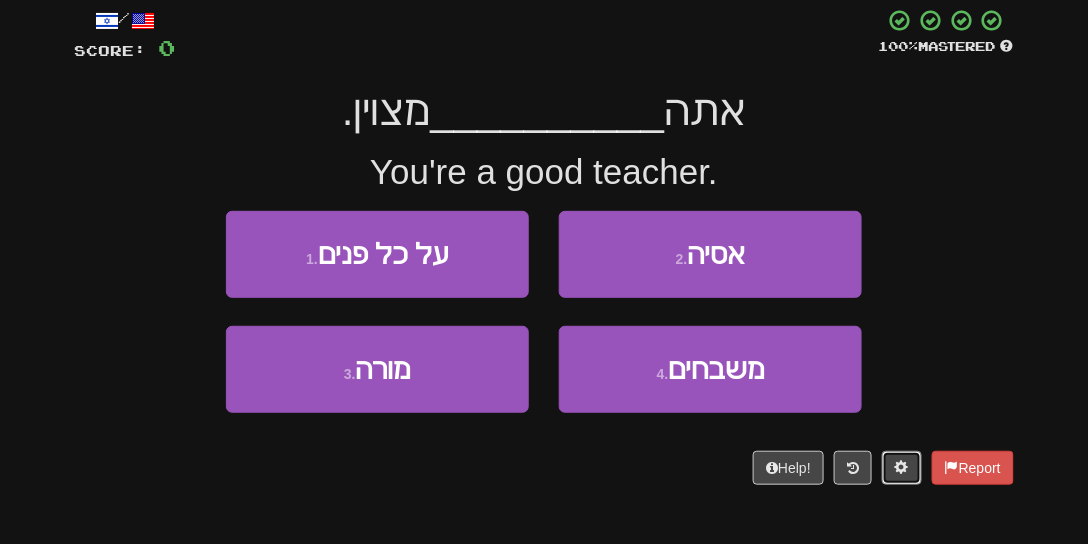 type 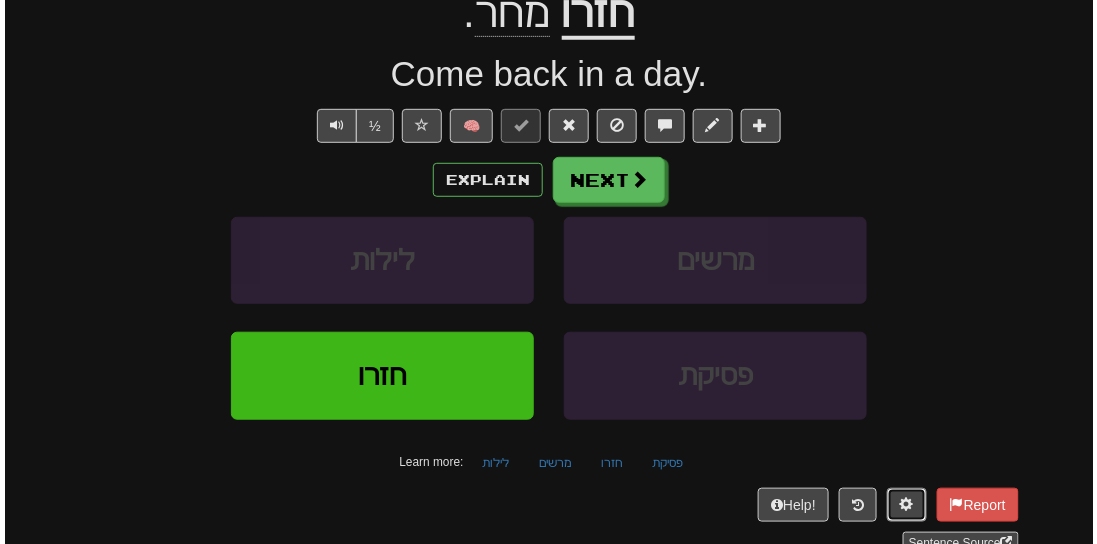 scroll, scrollTop: 297, scrollLeft: 0, axis: vertical 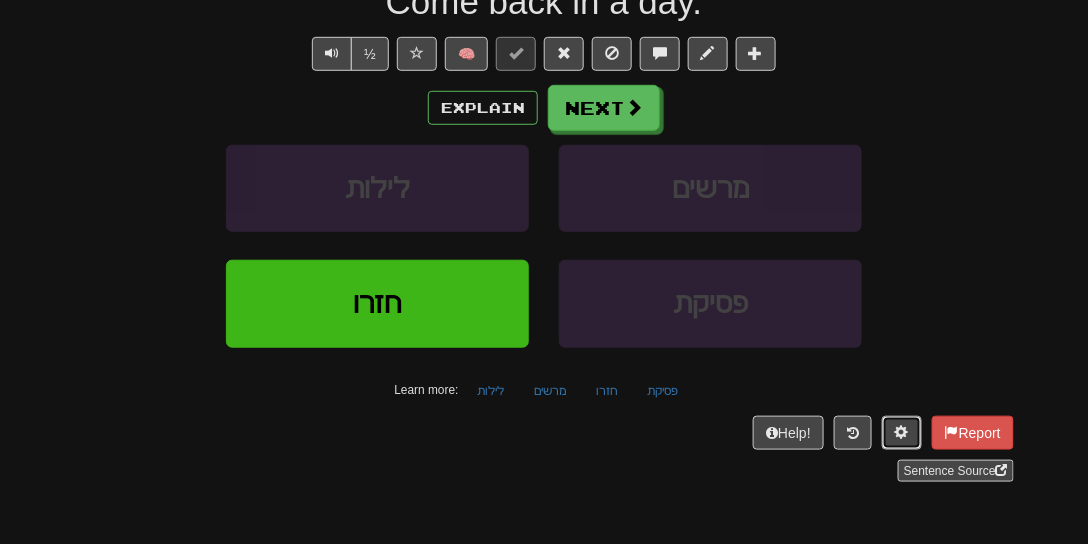 click at bounding box center [902, 432] 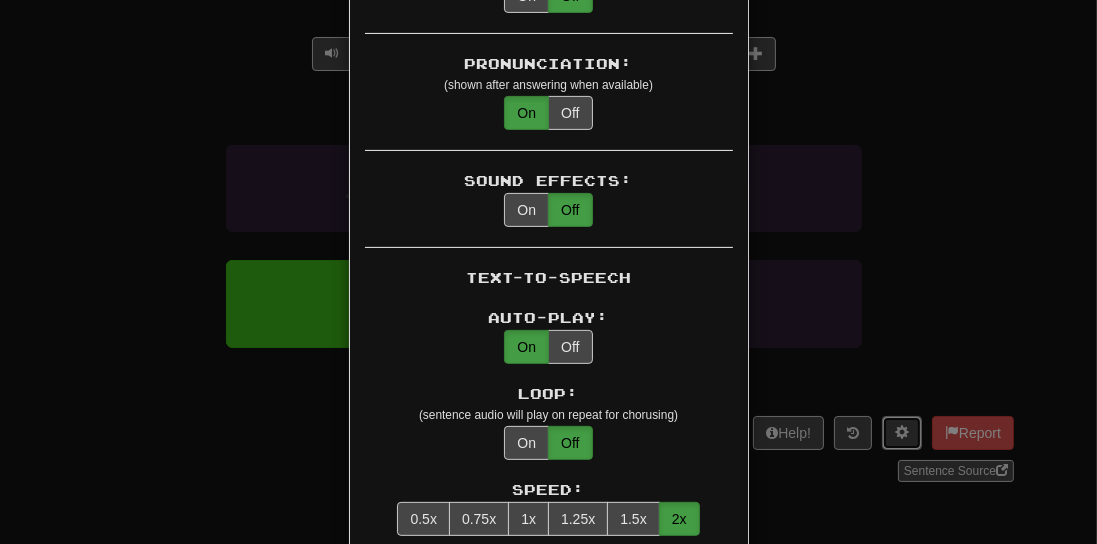 scroll, scrollTop: 0, scrollLeft: 0, axis: both 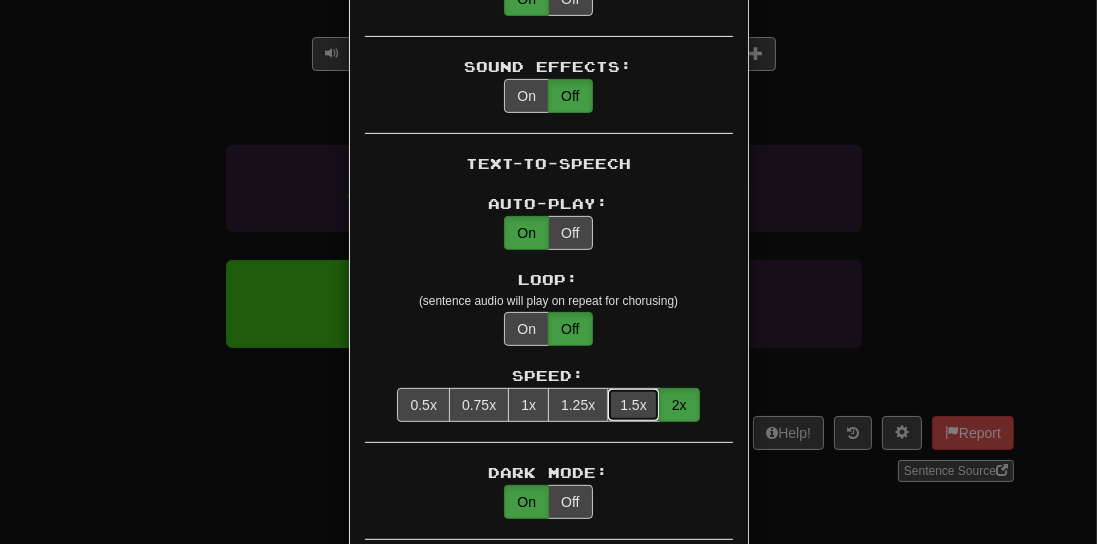 click on "1.5x" at bounding box center [633, 405] 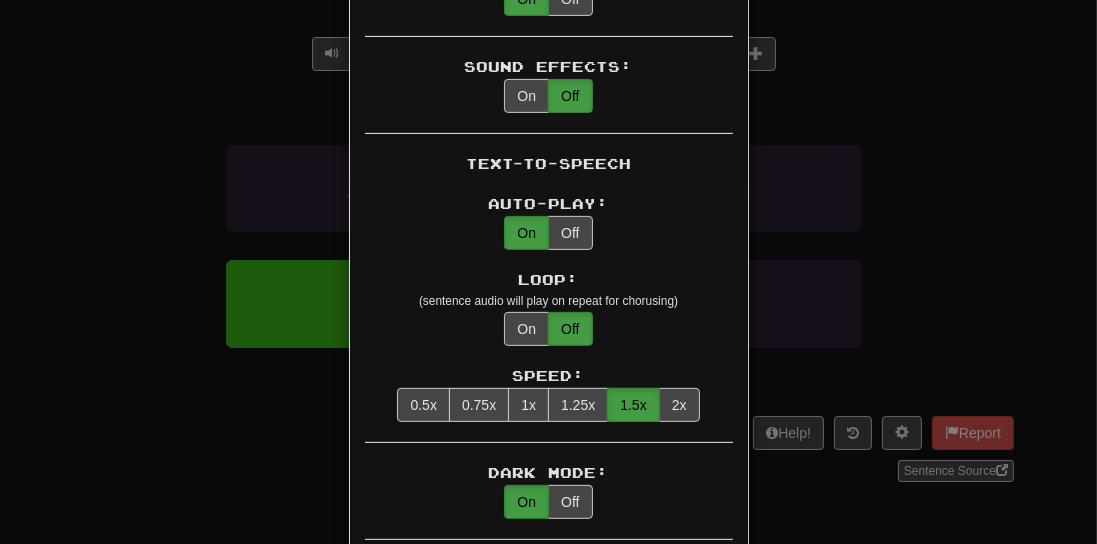 click on "× Game Settings Translations: Visible Show  After Answering Hidden Sentence Text Initially Hidden: (see just the translation, then click a button to see the sentence text) On Off Hints: (appear above the missing word when available) On Off Image Toggle: (toggle button, if sentence image available) After Answering Before and After Off Image Background: (use sentence image as background, if available) On Off Pronunciation: (shown after answering when available) On Off Sound Effects: On Off Text-to-Speech Auto-Play: On Off Loop: (sentence audio will play on repeat for chorusing) On Off Speed: 0.5x 0.75x 1x 1.25x 1.5x 2x Dark Mode: On Off Leveled Up Notifications: On Off Manual Master/Reset Confirmation: On Off Font Sizes: Hint 1 x Sample text. Notes 1 x Sample text. Pronunciation 1 x Sample text. Translation 2.5 x Sample text. Transliteration 1 x Sample text. Shortcut Hotkeys:  Enabled Enter Submit answer, next sentence, next round 1-4 Select multiple choice answer ctl+Space Replay audio (when available) alt+a" at bounding box center [548, 272] 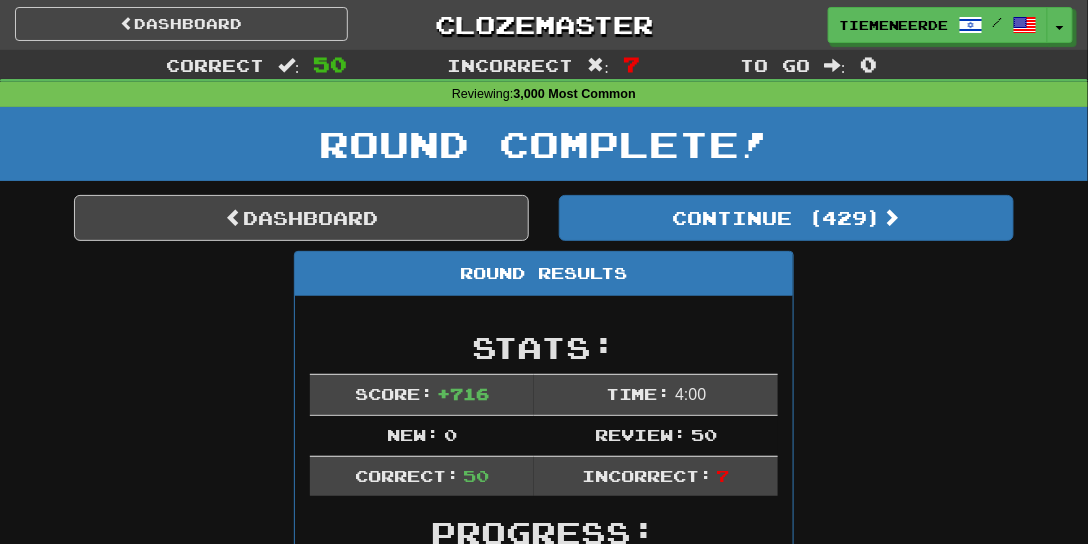 scroll, scrollTop: 0, scrollLeft: 0, axis: both 